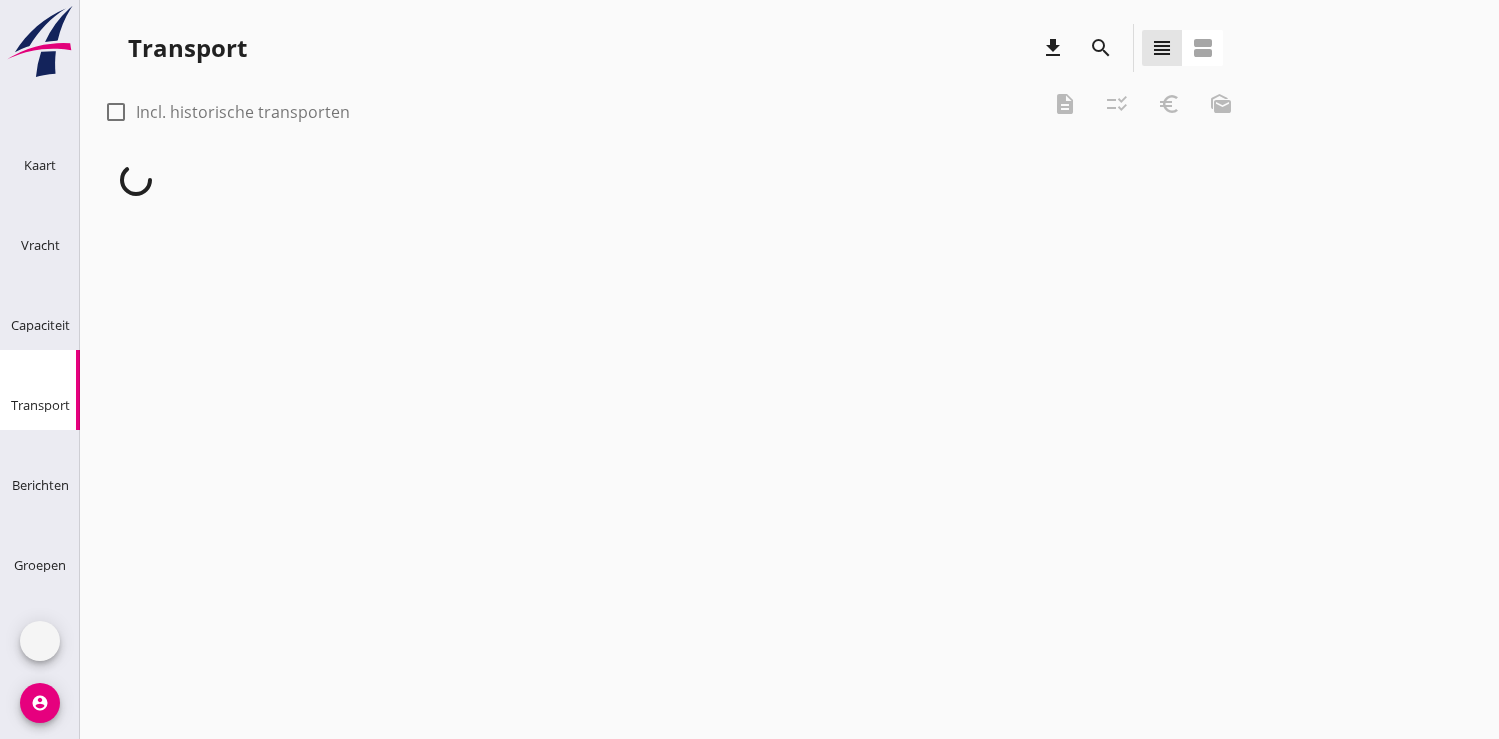 scroll, scrollTop: 0, scrollLeft: 0, axis: both 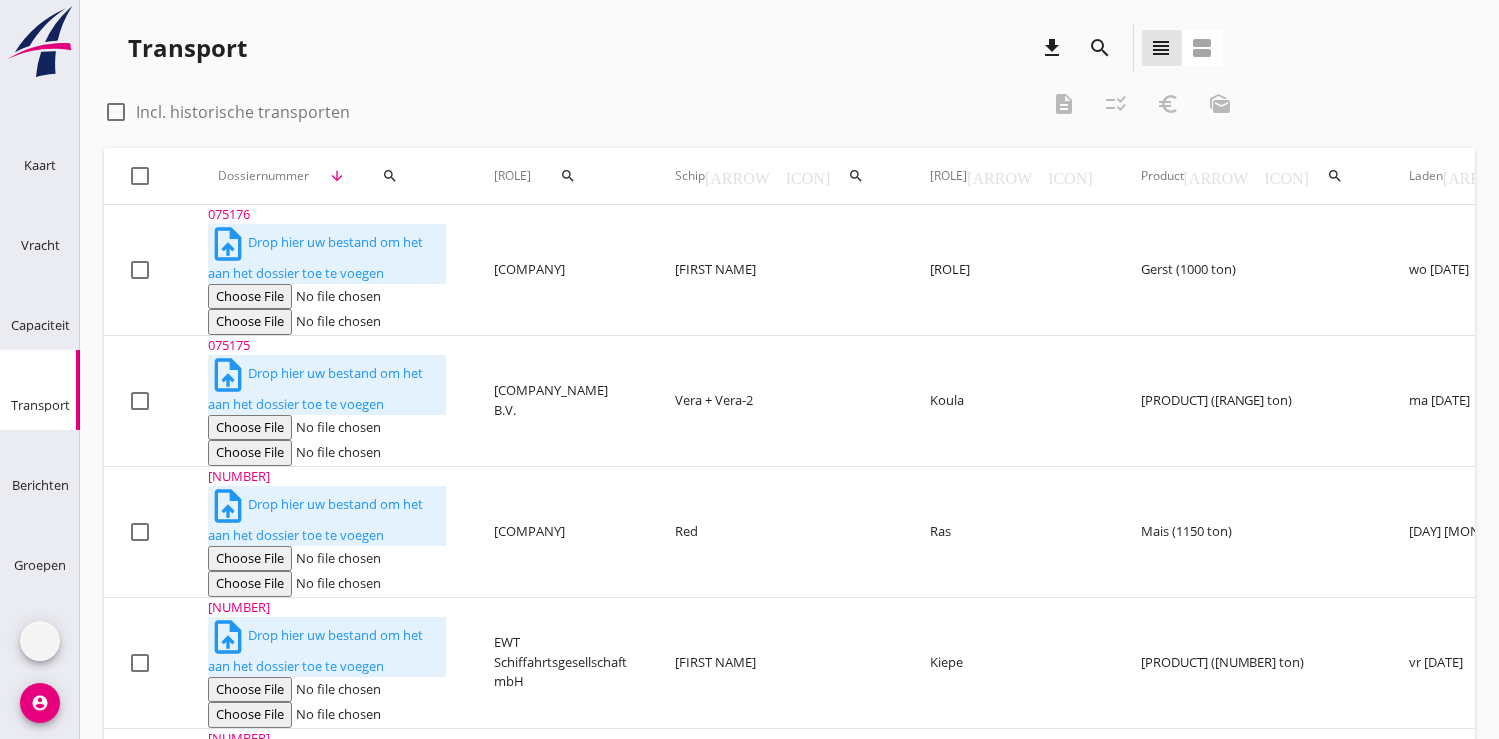 click on "search" at bounding box center [390, 176] 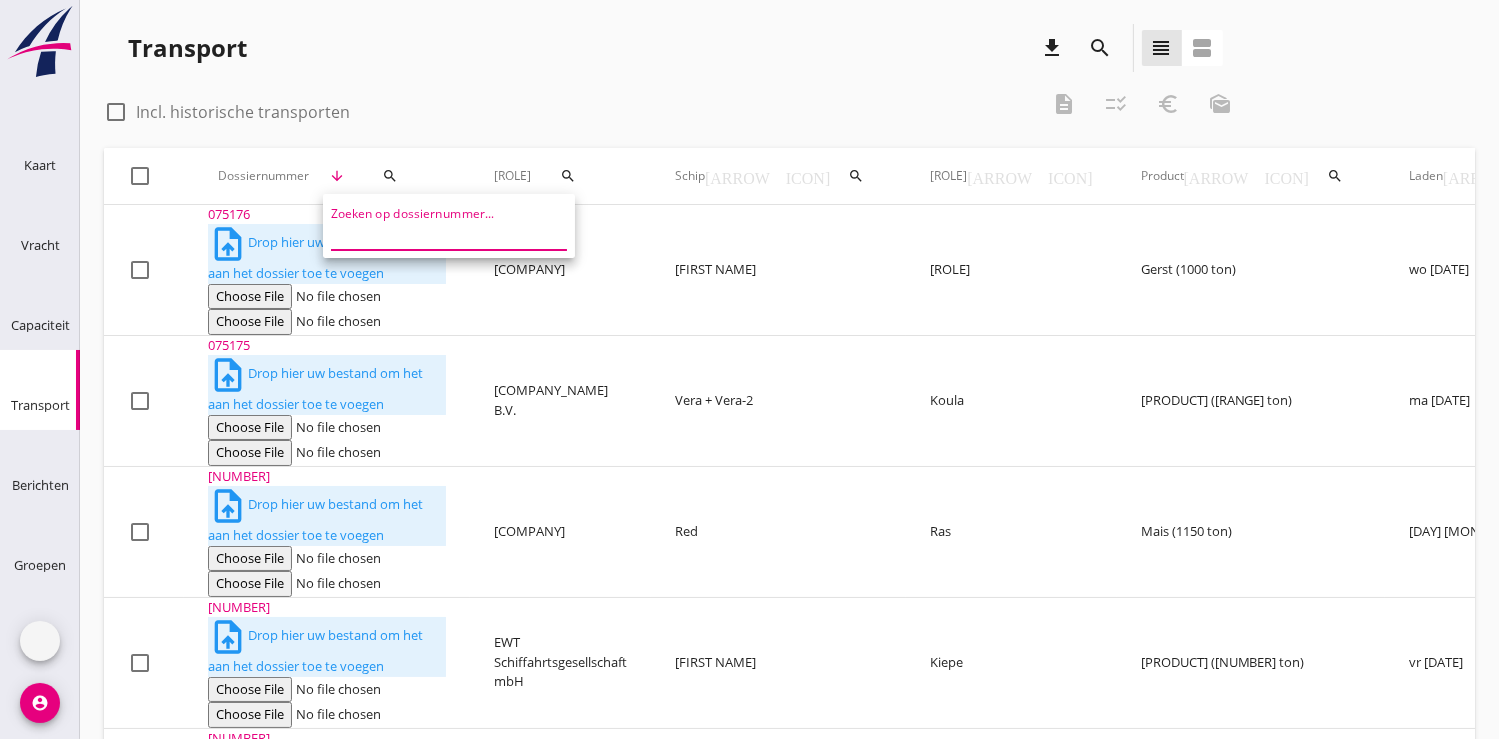click at bounding box center [435, 234] 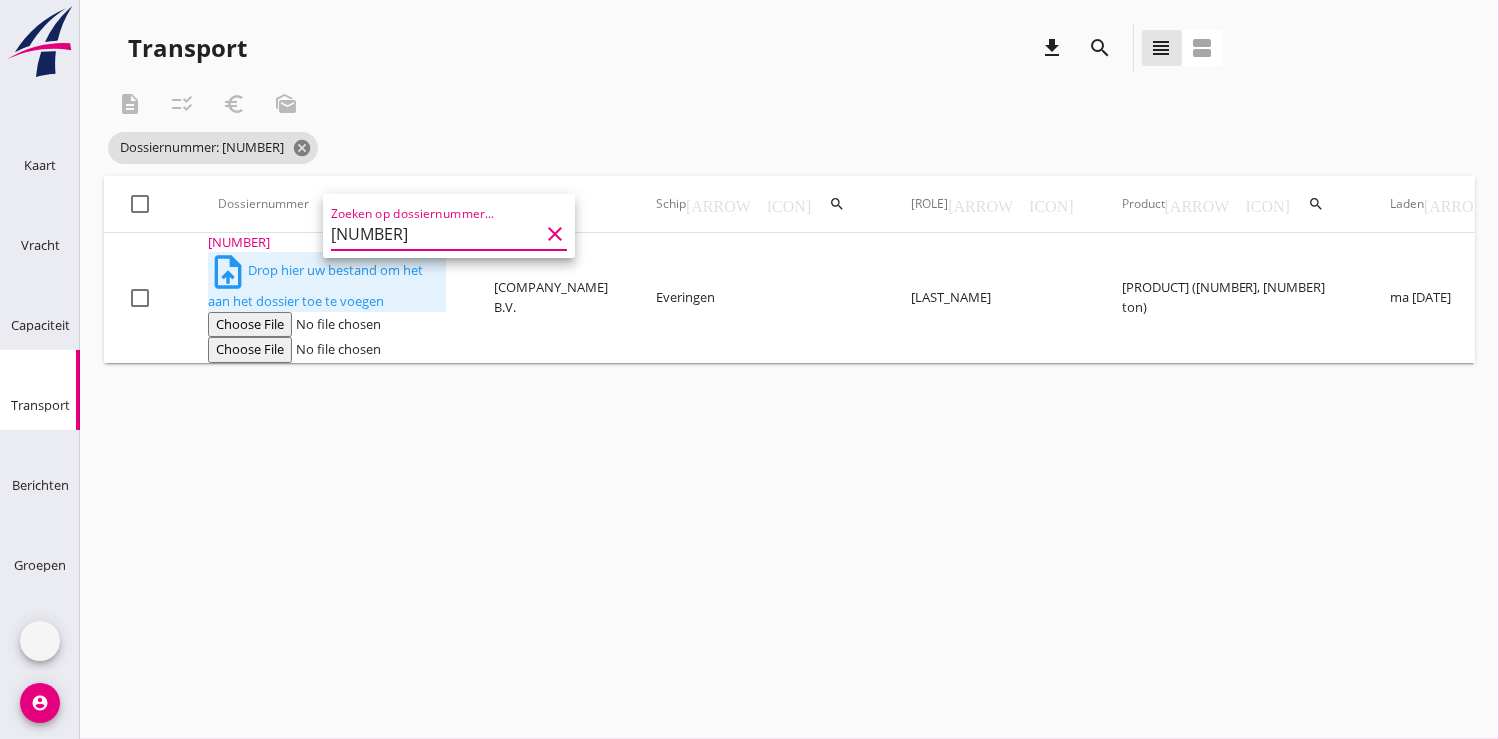 scroll, scrollTop: 0, scrollLeft: 489, axis: horizontal 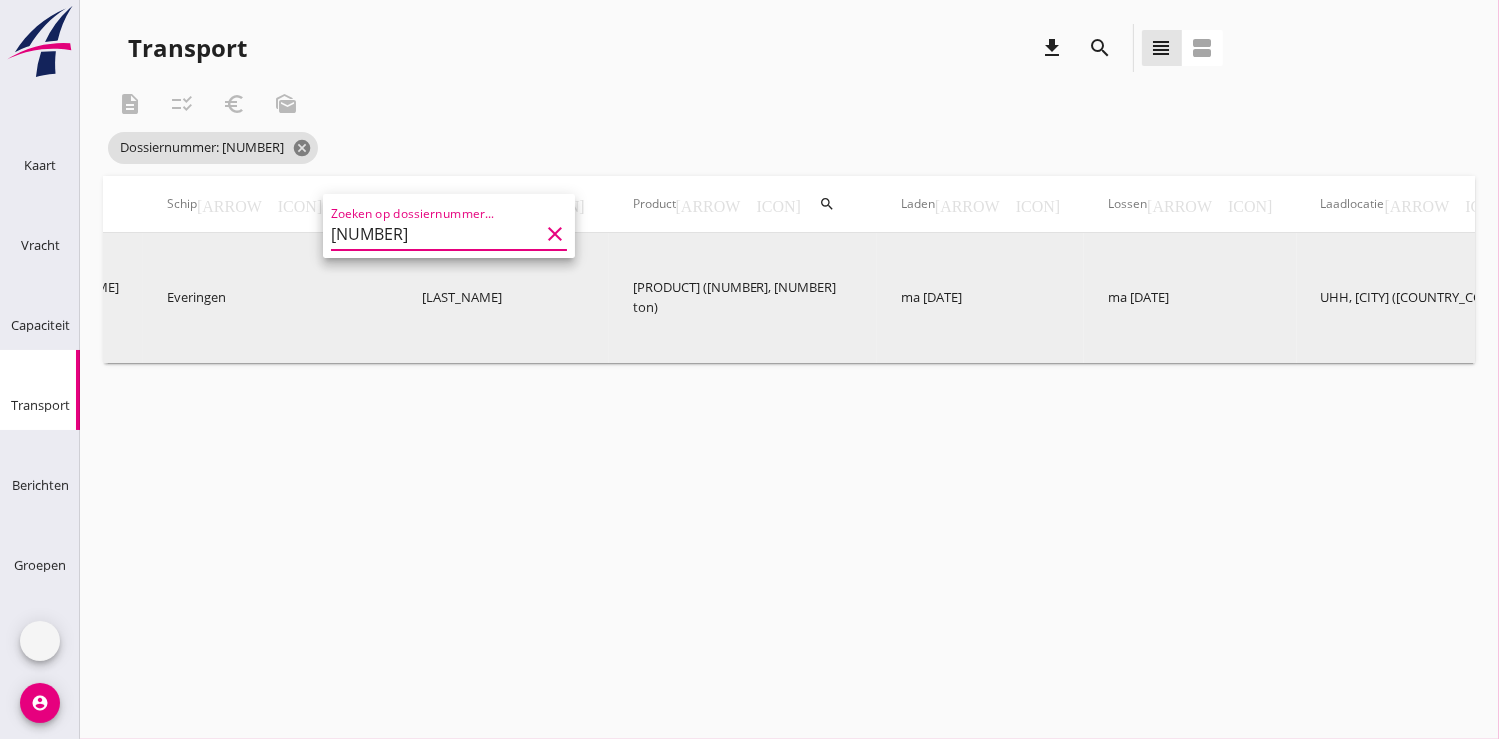 type on "[NUMBER]" 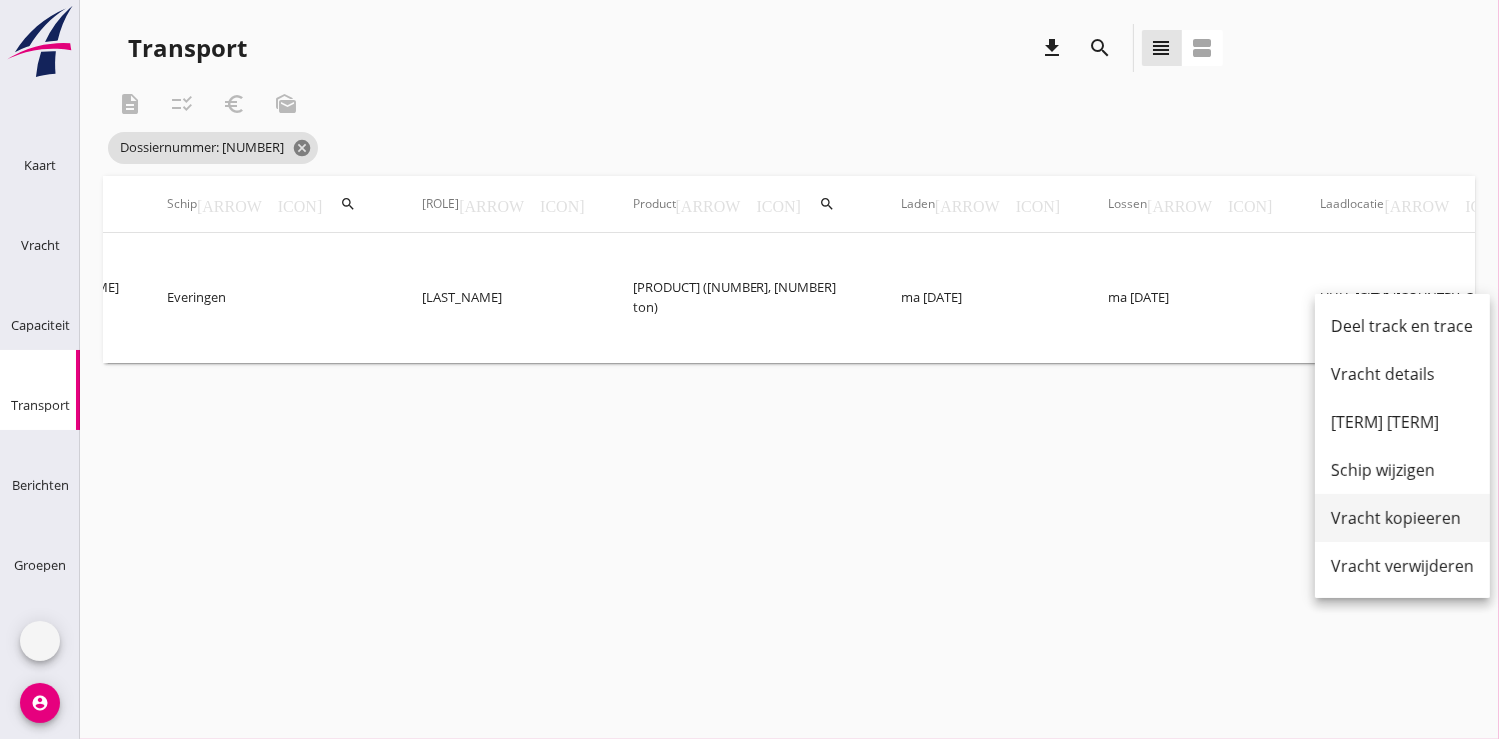 click on "Vracht kopieeren" at bounding box center [1402, 518] 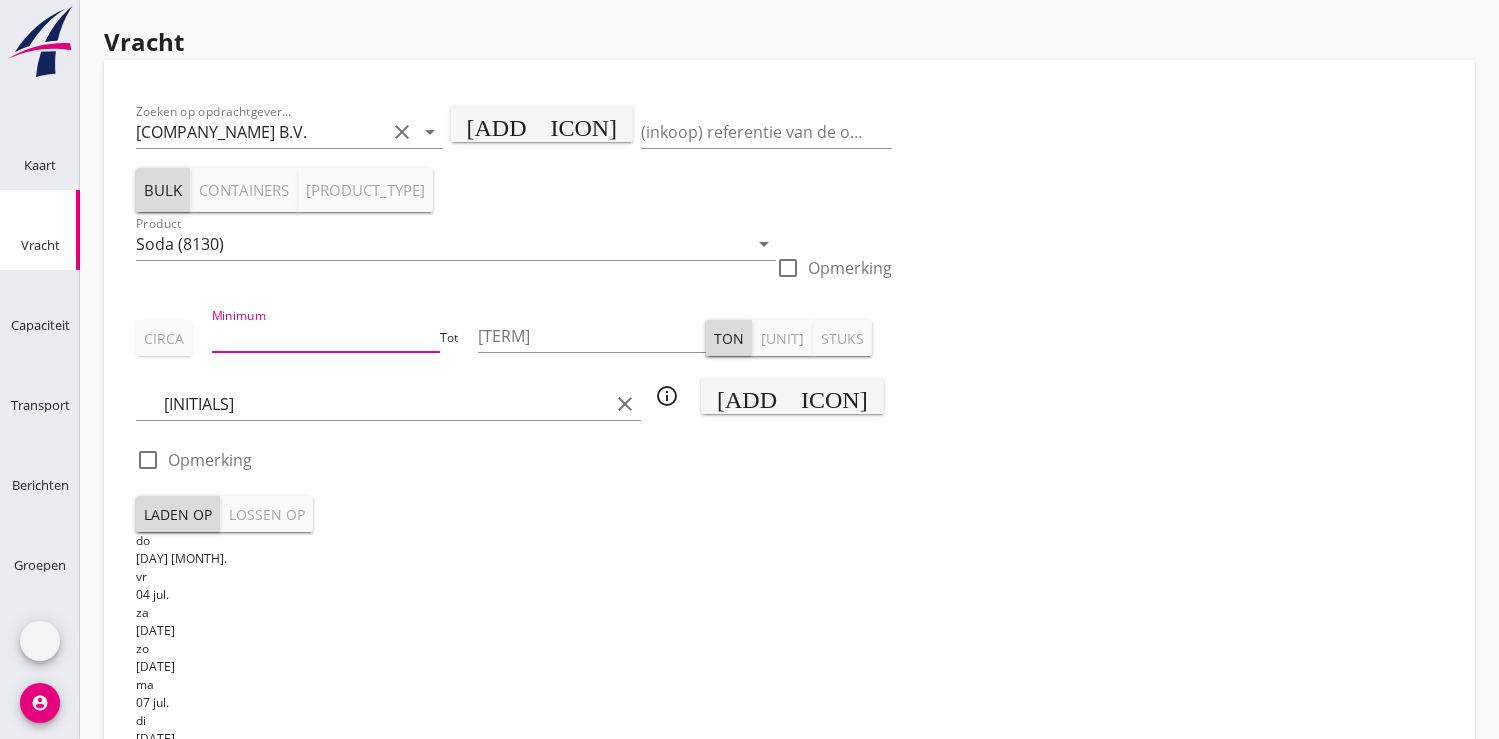 drag, startPoint x: 263, startPoint y: 347, endPoint x: 190, endPoint y: 343, distance: 73.109505 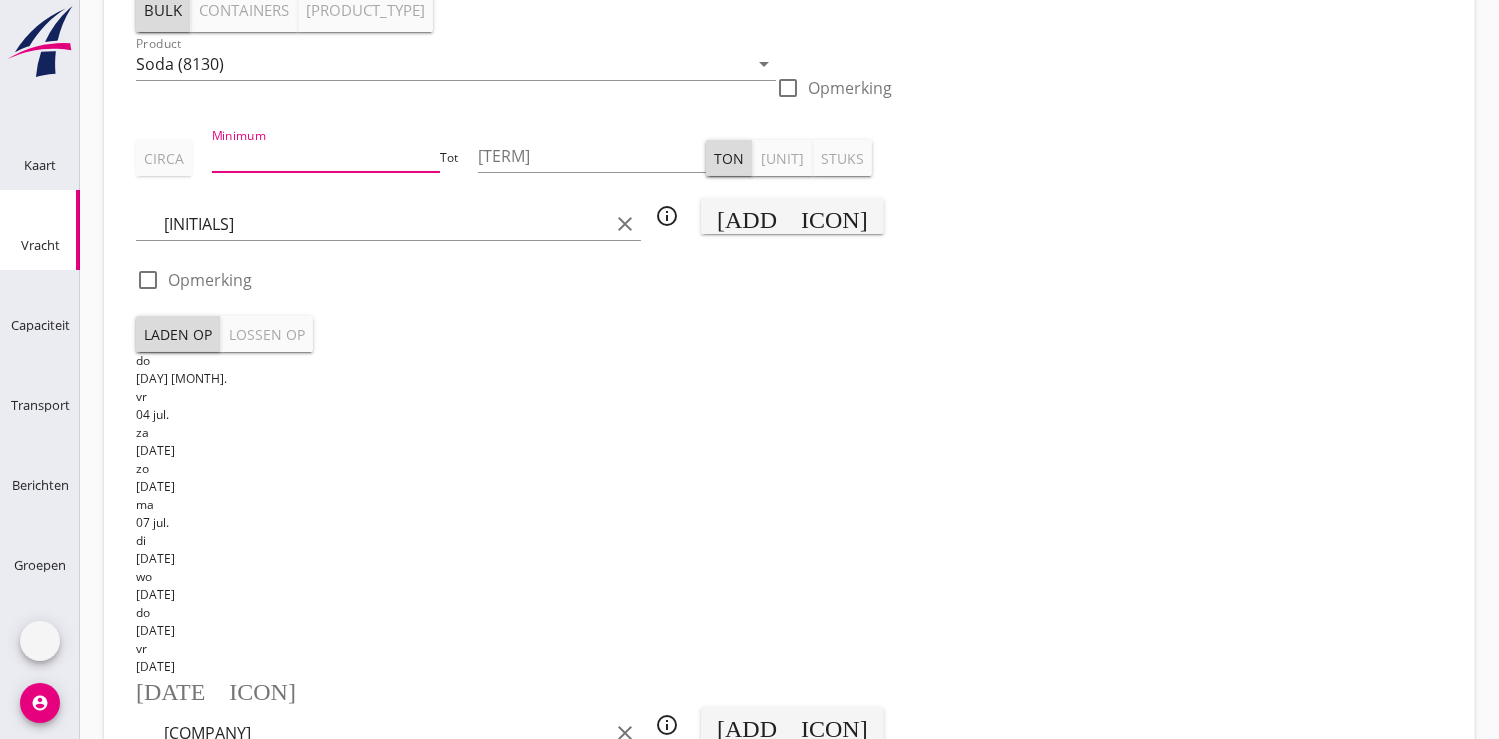 scroll, scrollTop: 222, scrollLeft: 0, axis: vertical 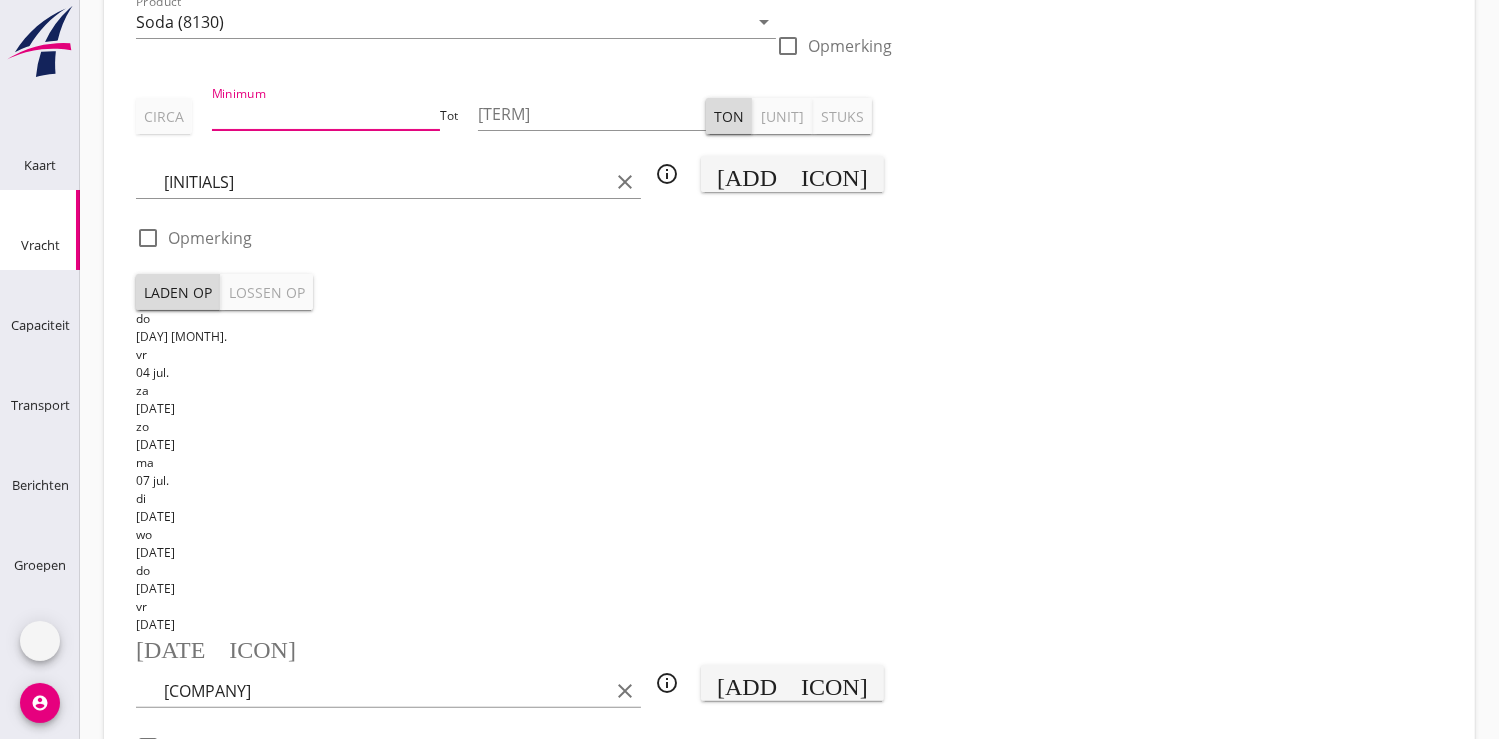 type on "[QUANTITY]" 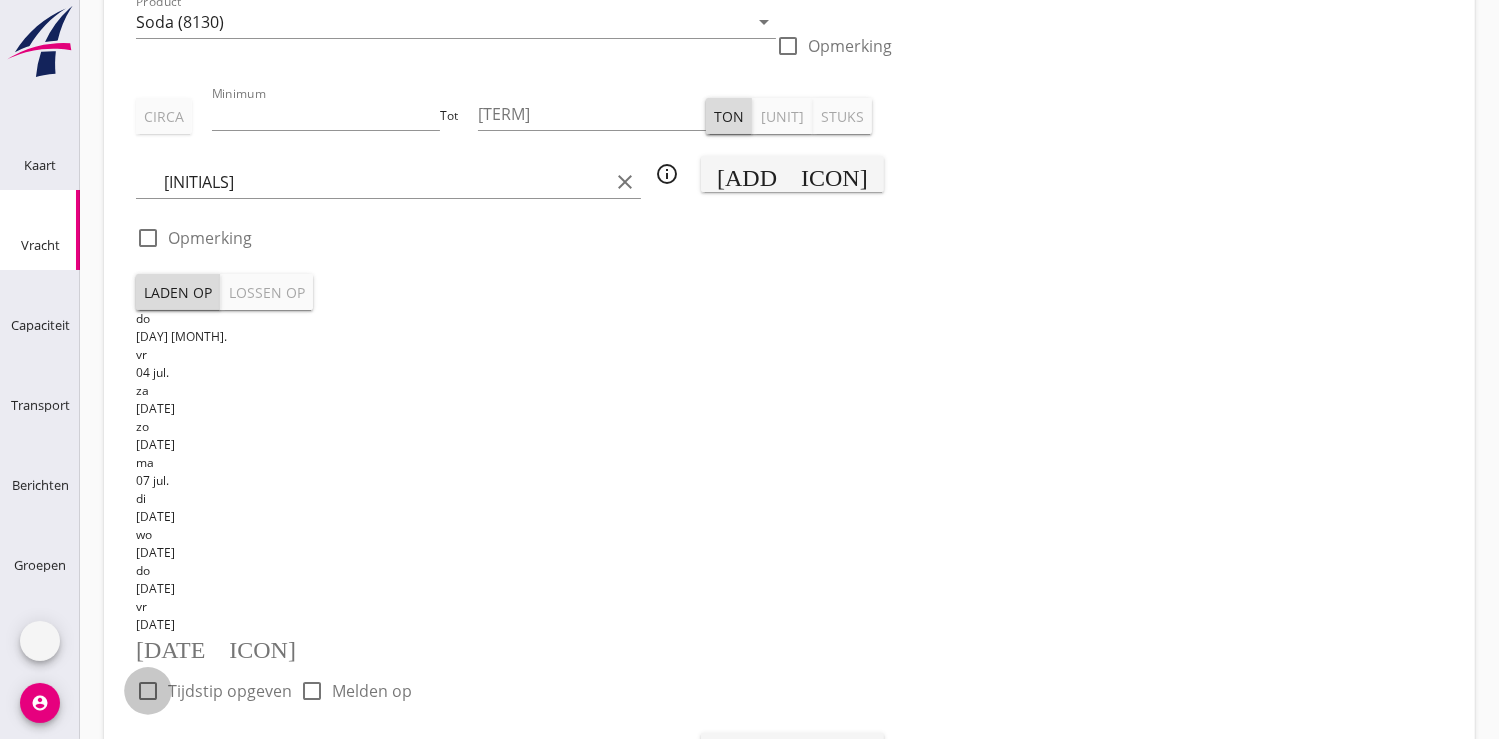 click at bounding box center (148, 691) 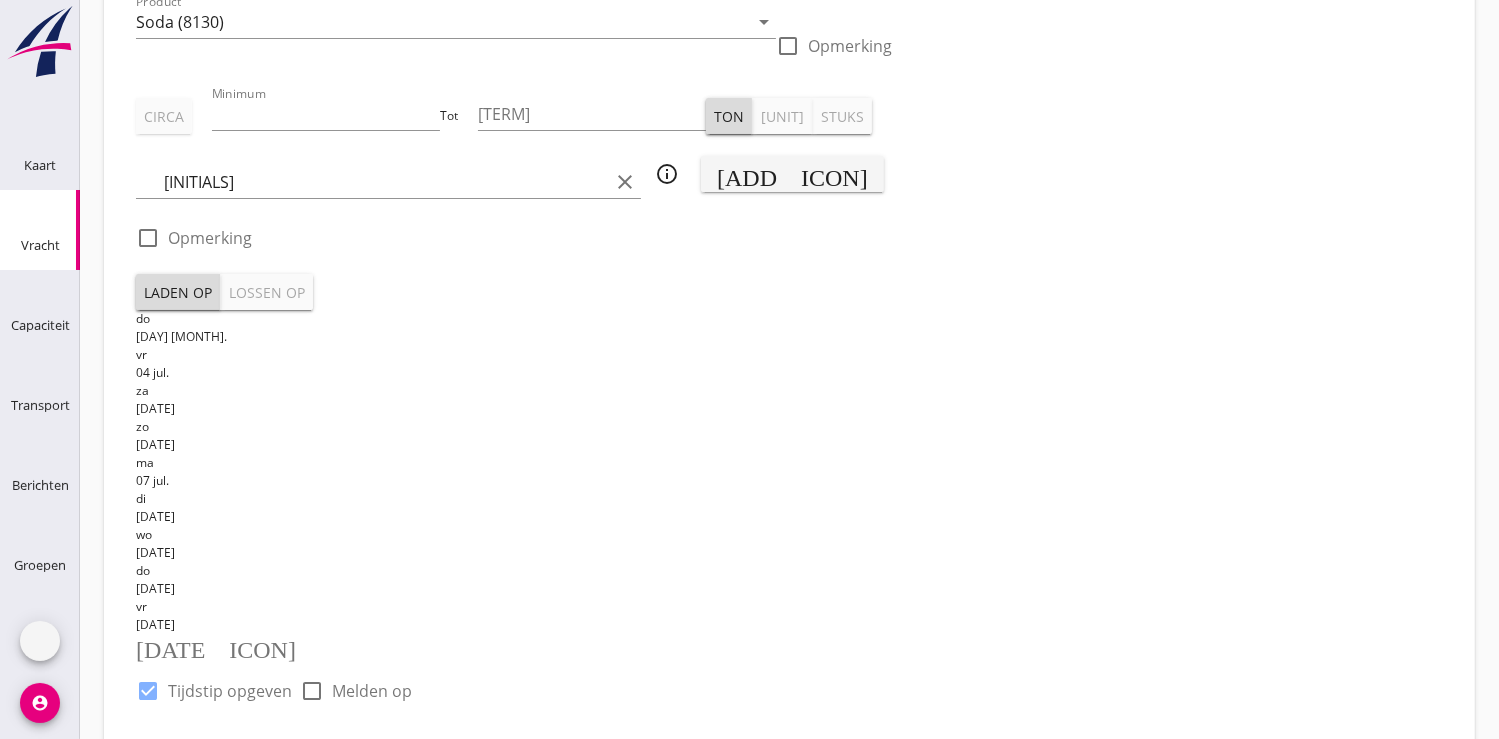 click on "Lossen op" at bounding box center [267, 292] 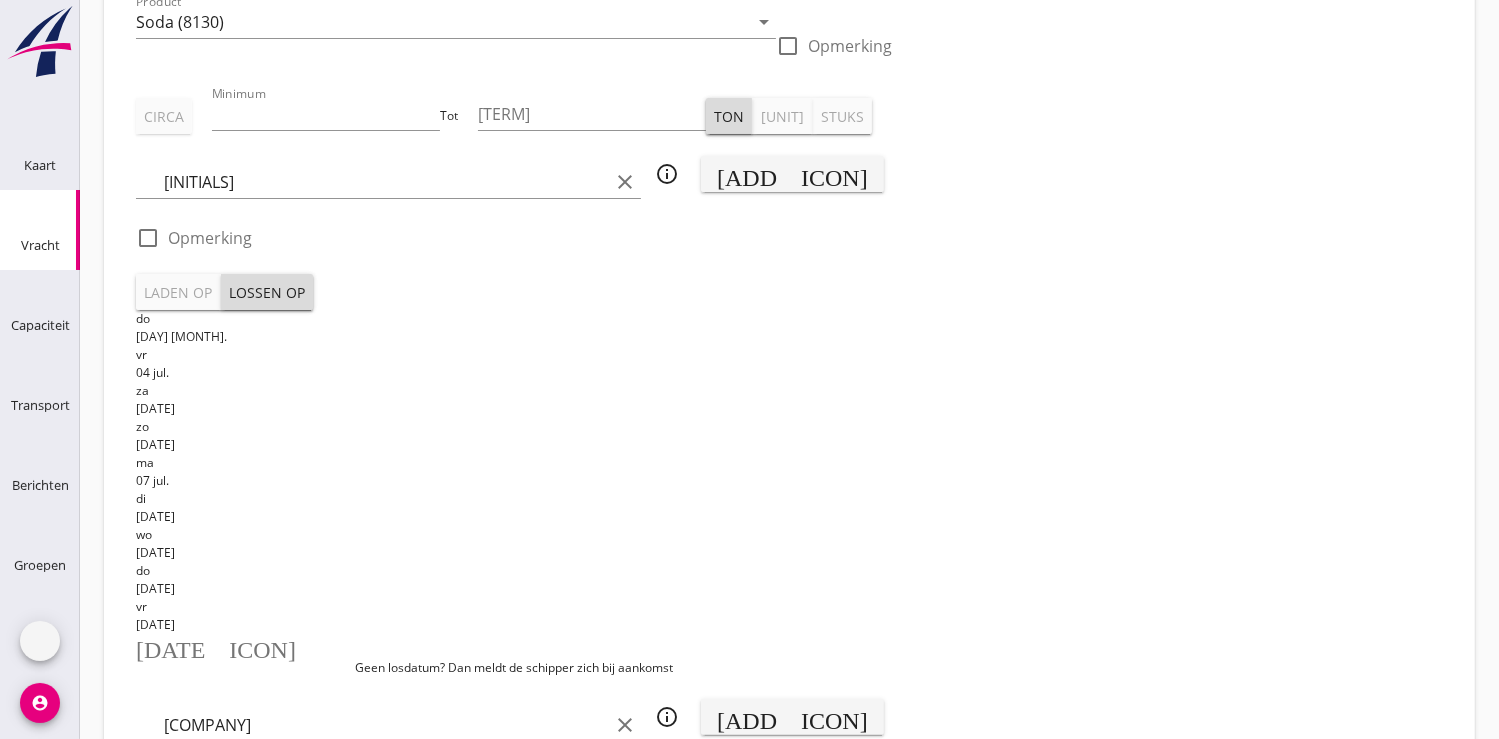 click on "[DATE_ICON]" at bounding box center [216, 646] 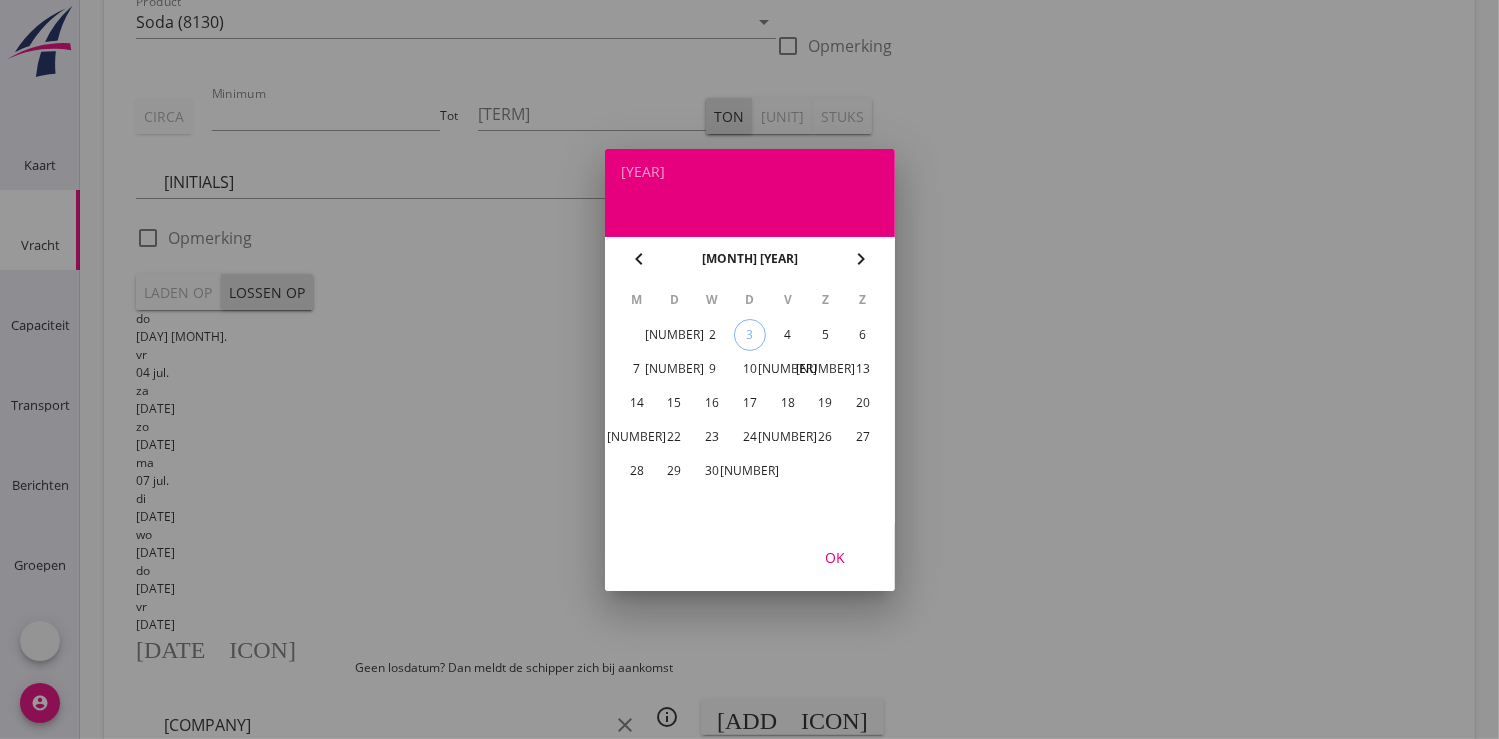 click on "17" at bounding box center (674, 335) 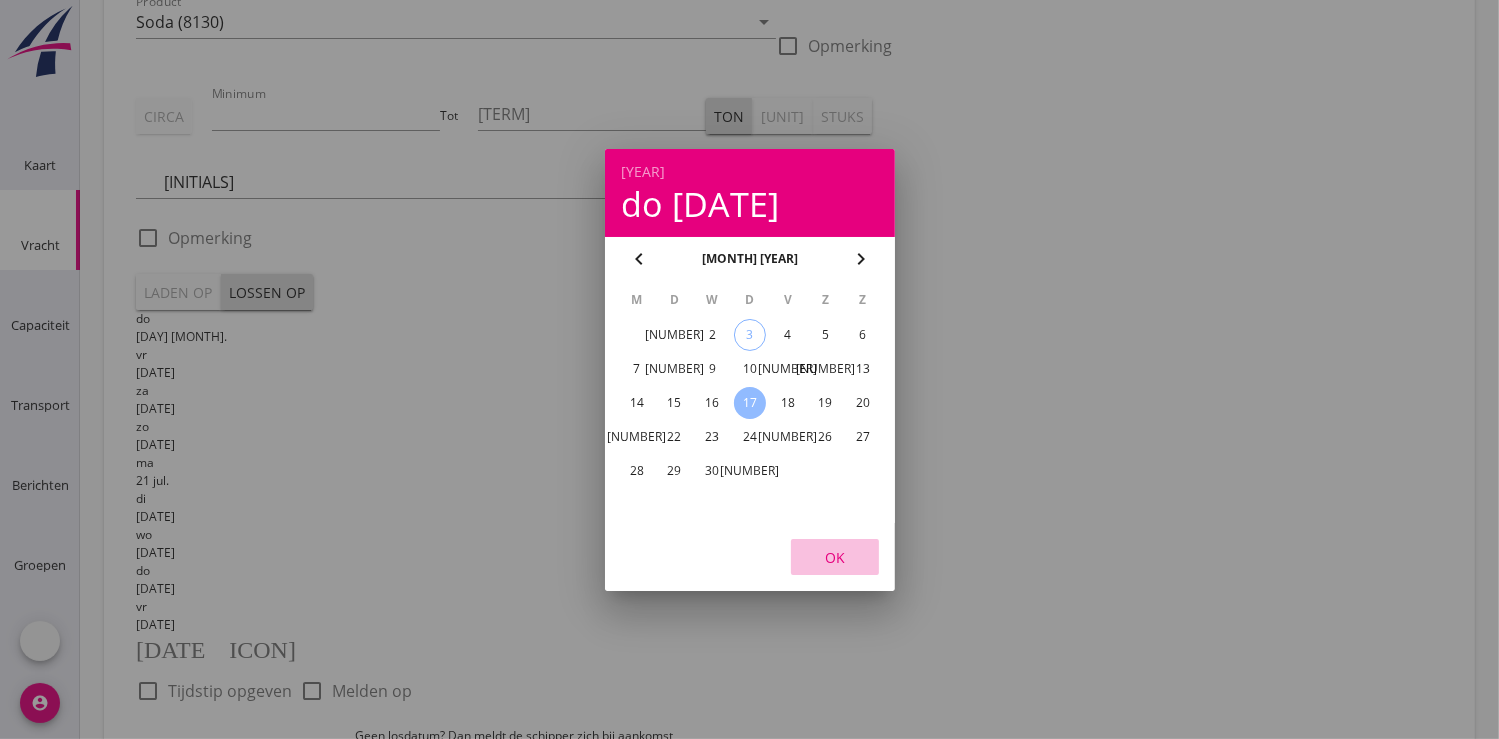 click on "OK" at bounding box center [835, 556] 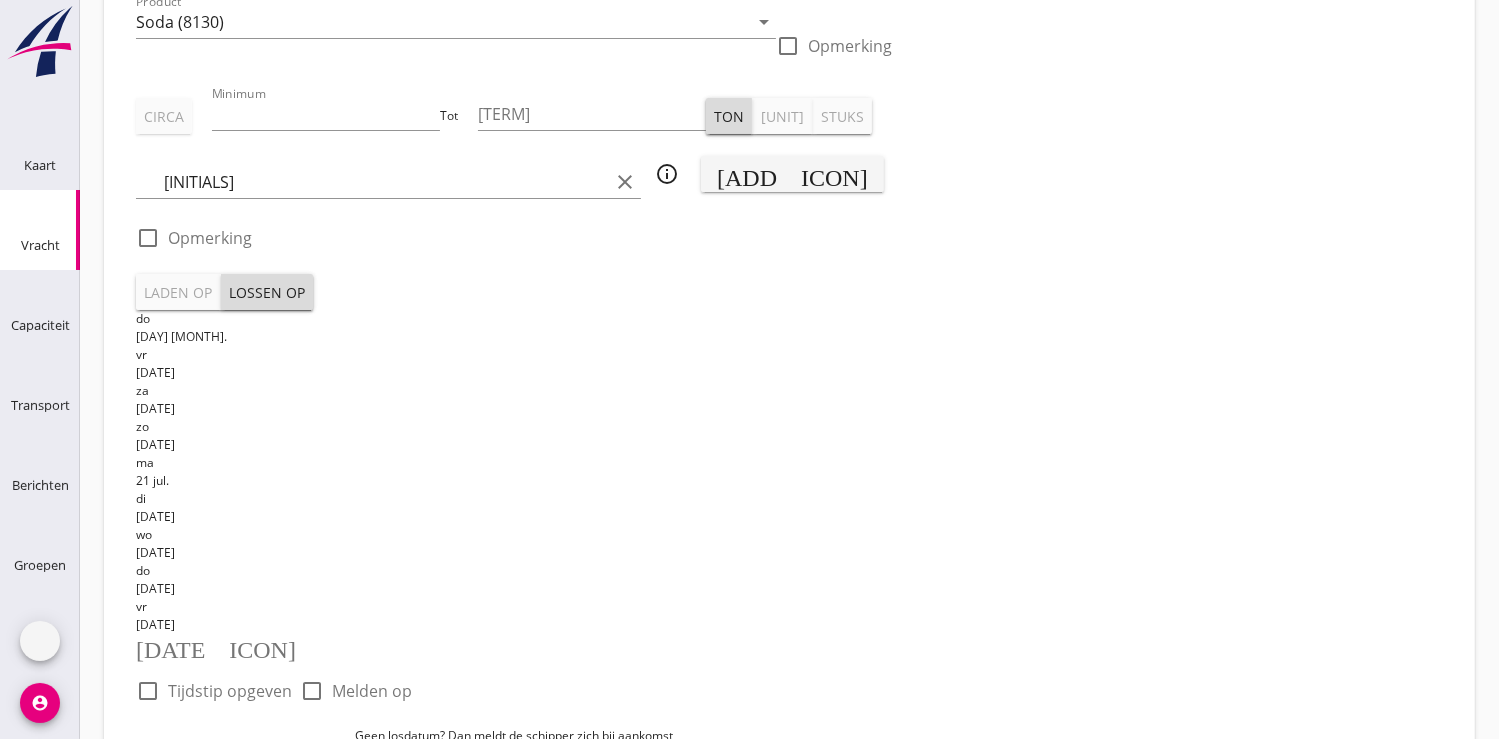 click at bounding box center (148, 691) 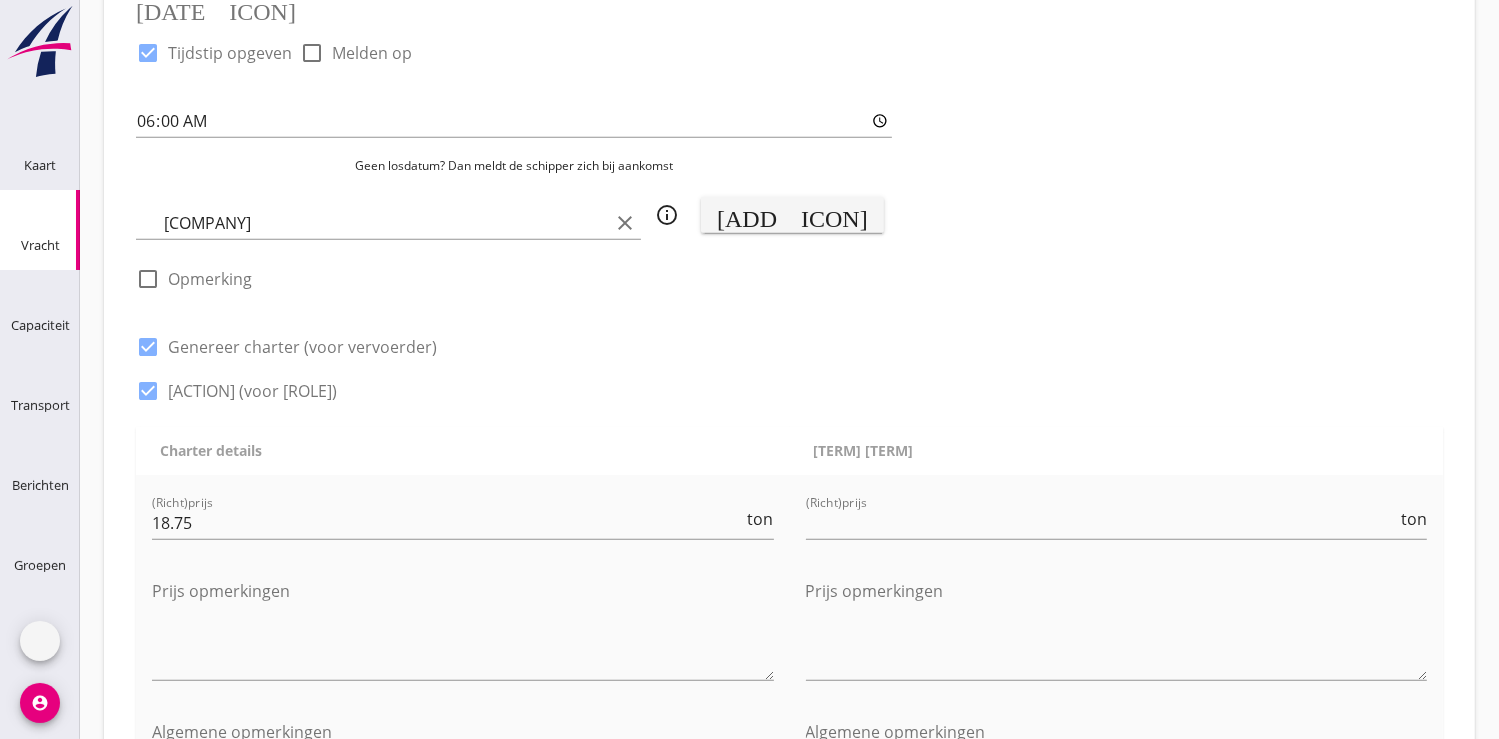 scroll, scrollTop: 888, scrollLeft: 0, axis: vertical 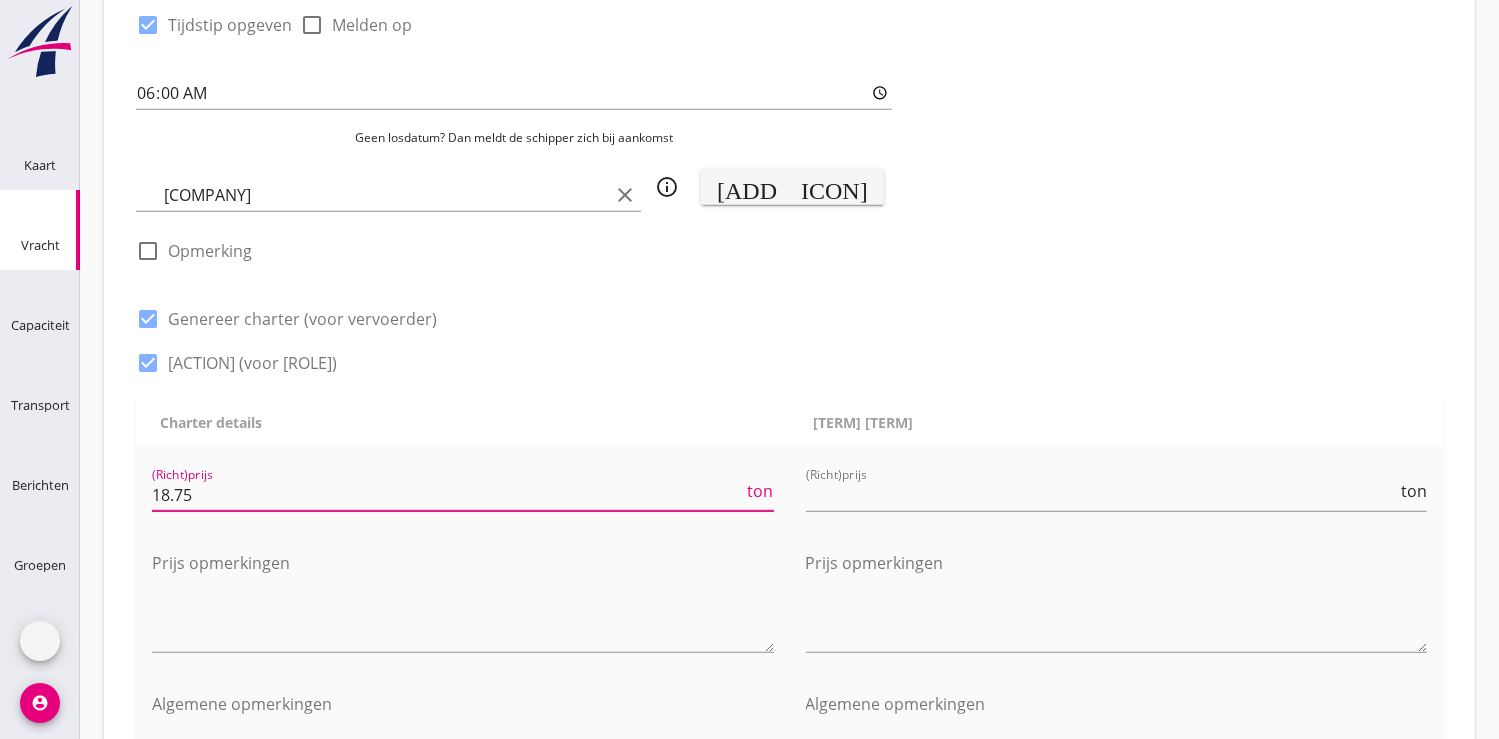 drag, startPoint x: 212, startPoint y: 208, endPoint x: 143, endPoint y: 211, distance: 69.065186 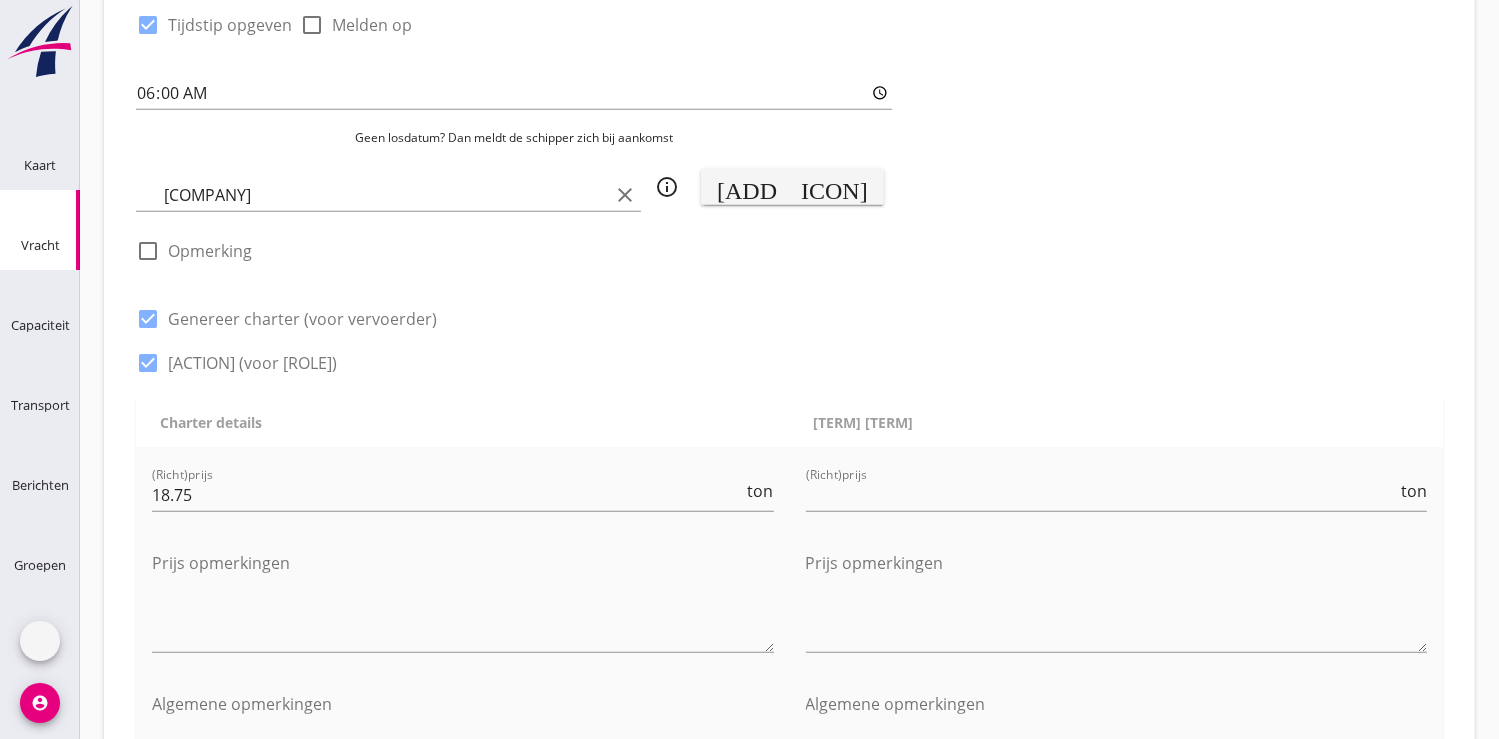 click on "En bloc" at bounding box center (350, 849) 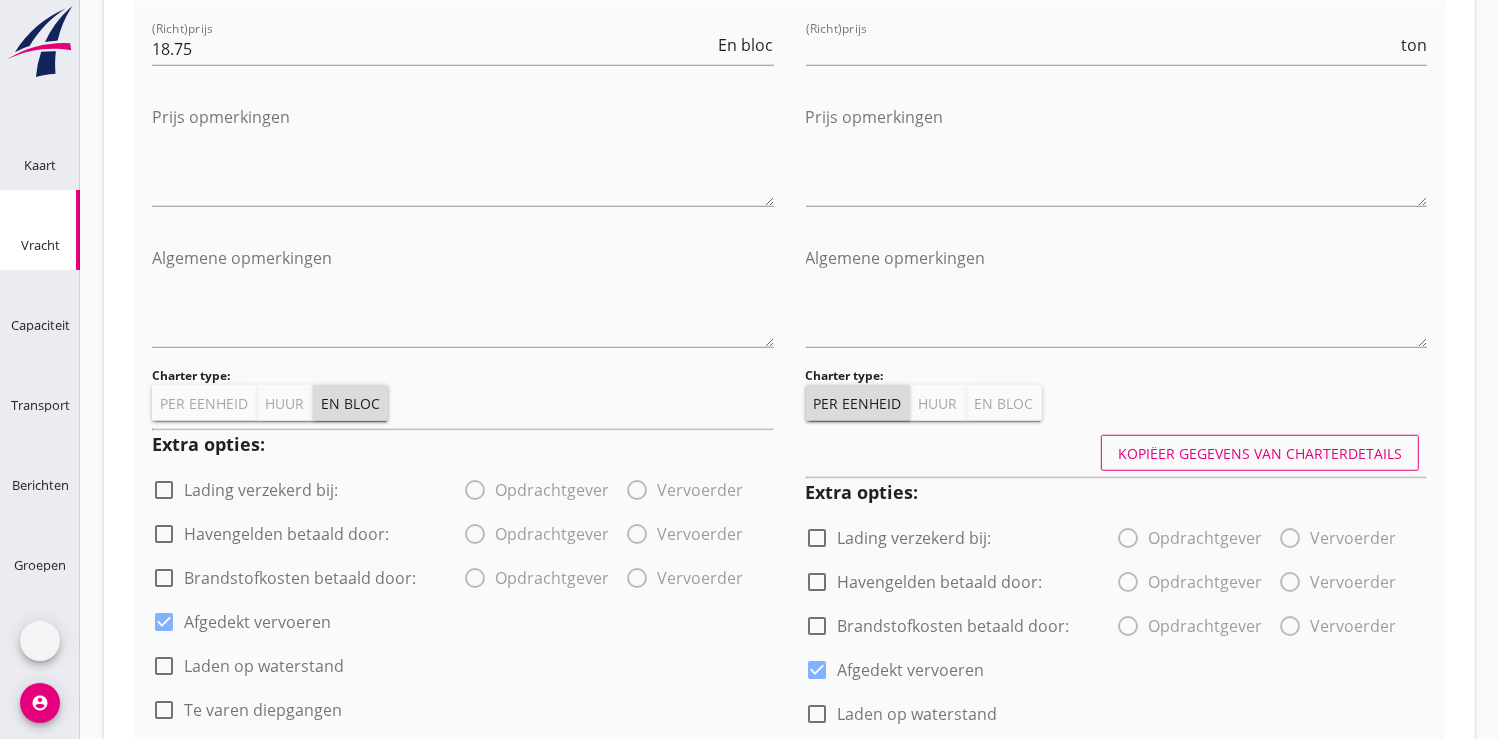 scroll, scrollTop: 1333, scrollLeft: 0, axis: vertical 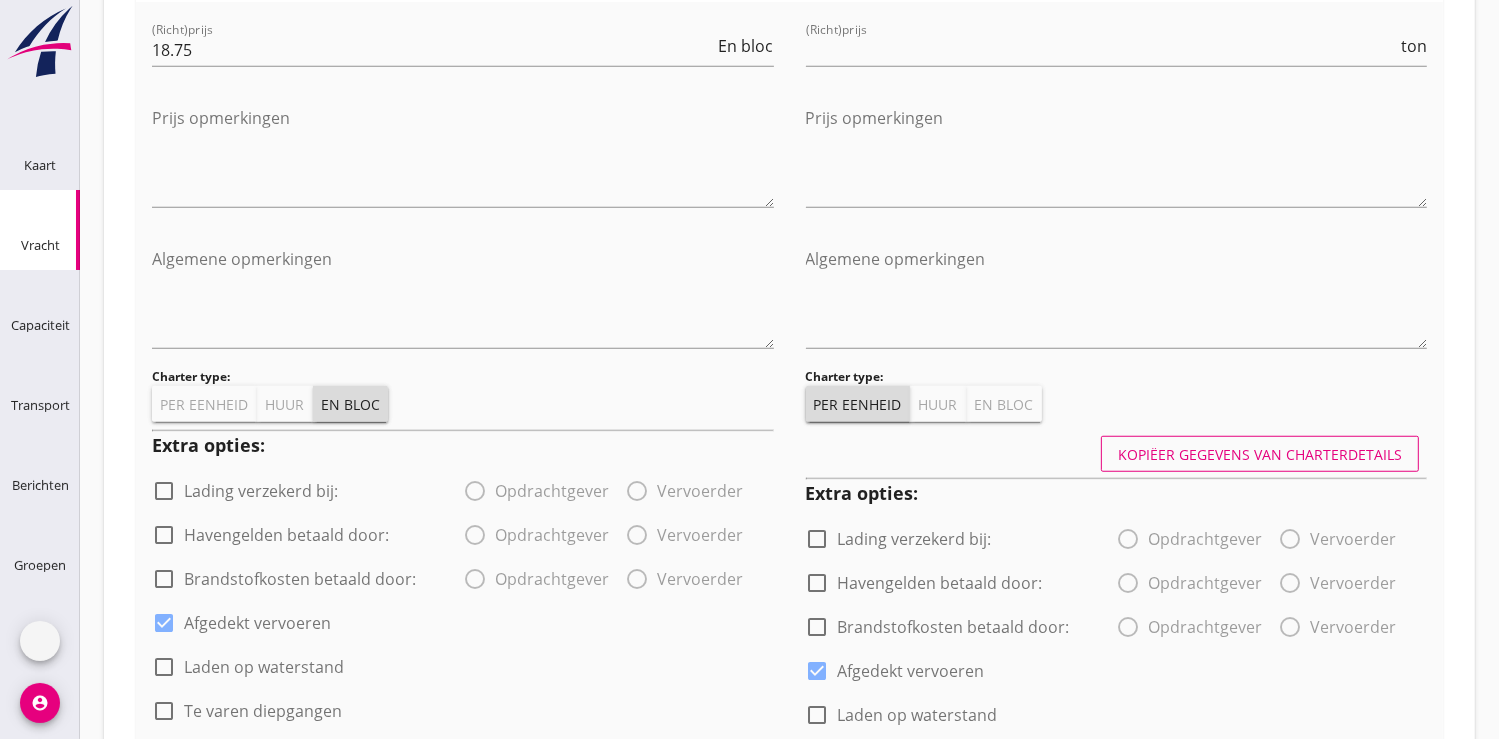 click on "[PRODUCT] ([POSTCODE])" at bounding box center (448, 931) 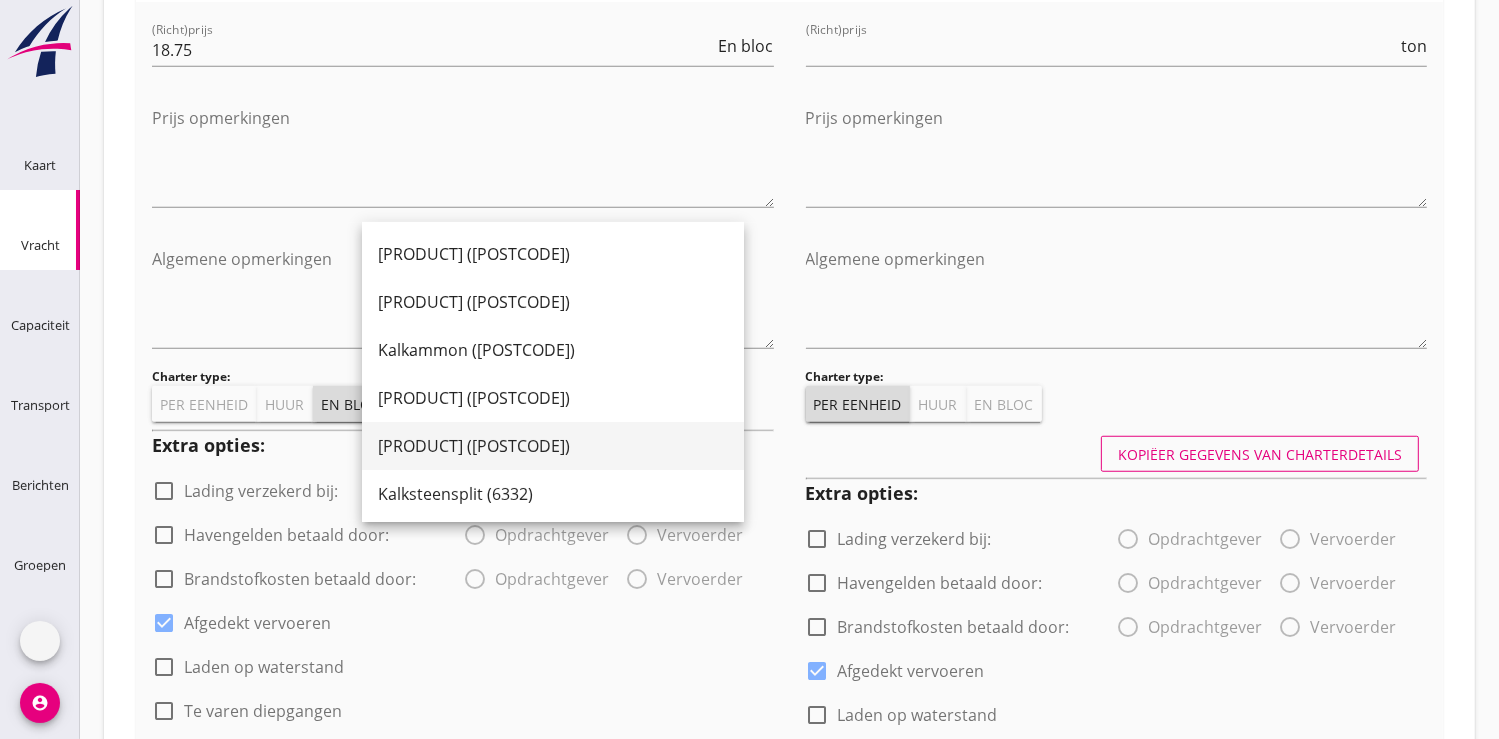 click on "[PRODUCT] ([POSTCODE])" at bounding box center (553, 446) 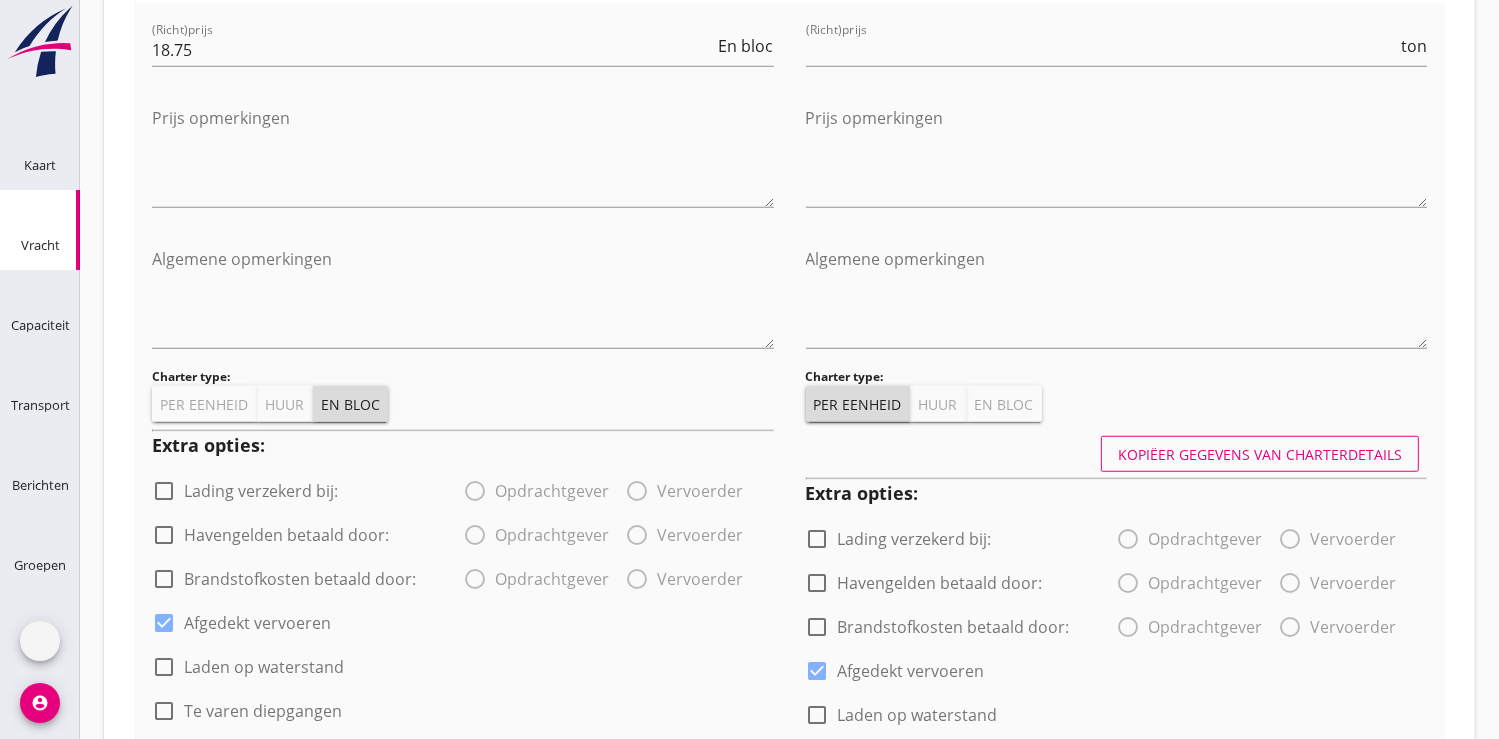 type on "[PRODUCT] ([POSTCODE])" 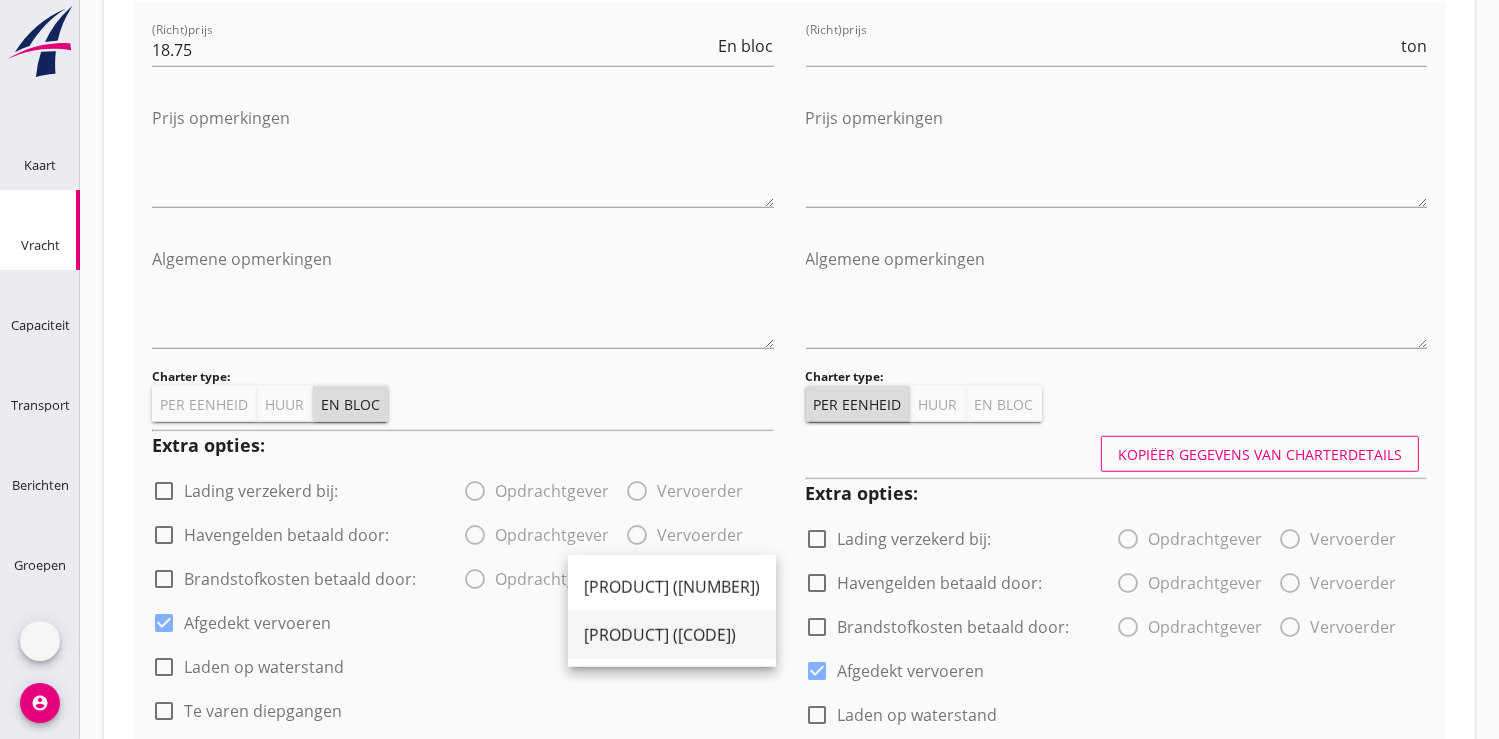 click on "[PRODUCT] ([CODE])" at bounding box center (672, 635) 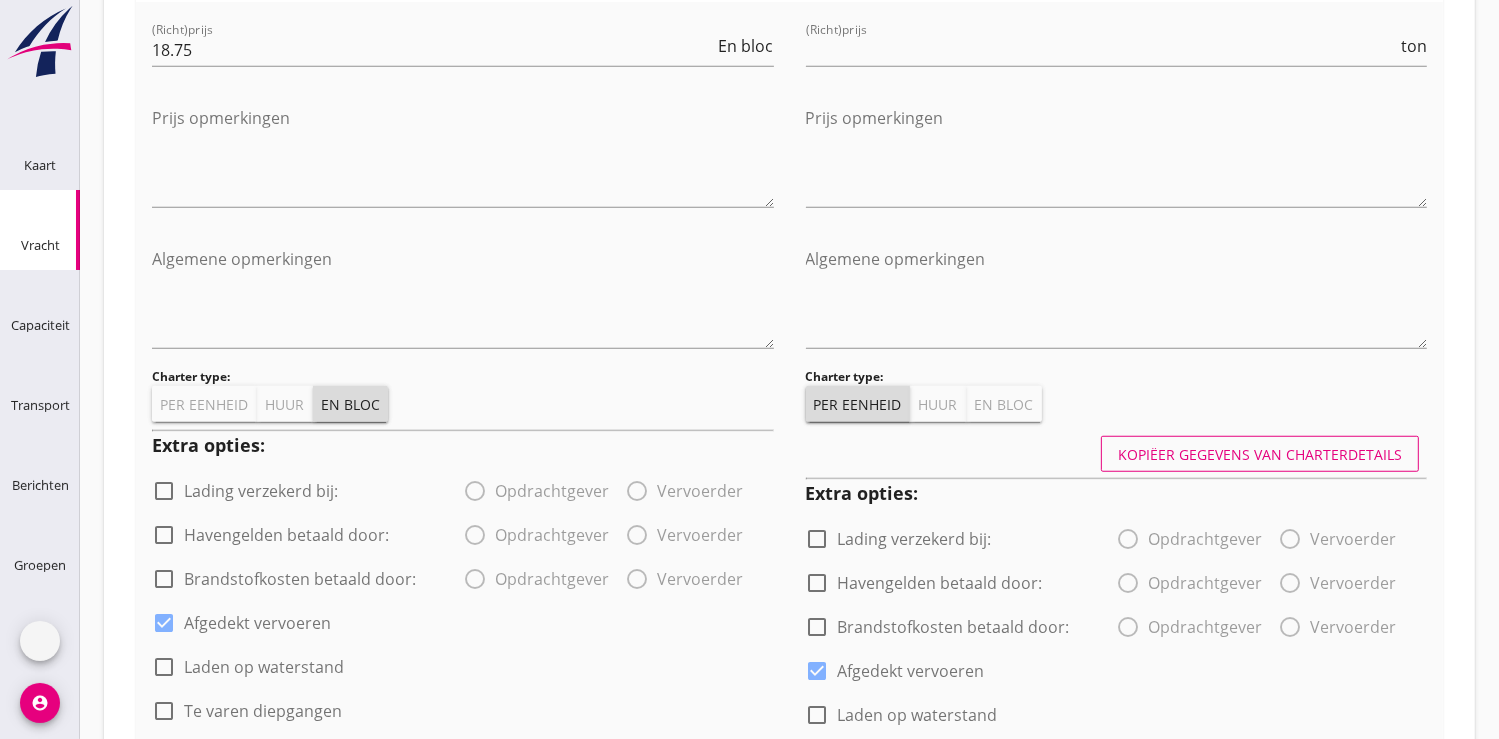 type on "[PRODUCT] ([CODE])" 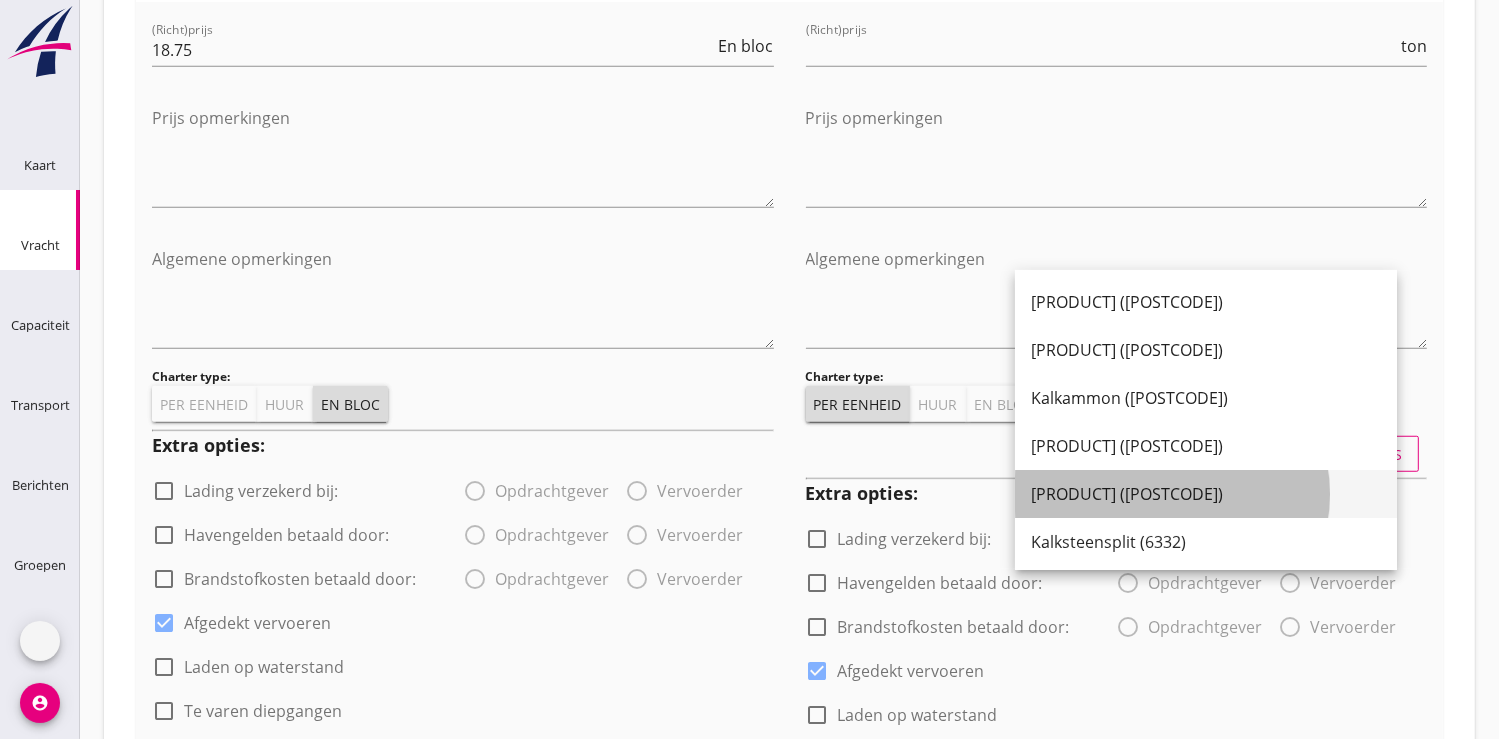 click on "[PRODUCT] ([POSTCODE])" at bounding box center [1206, 494] 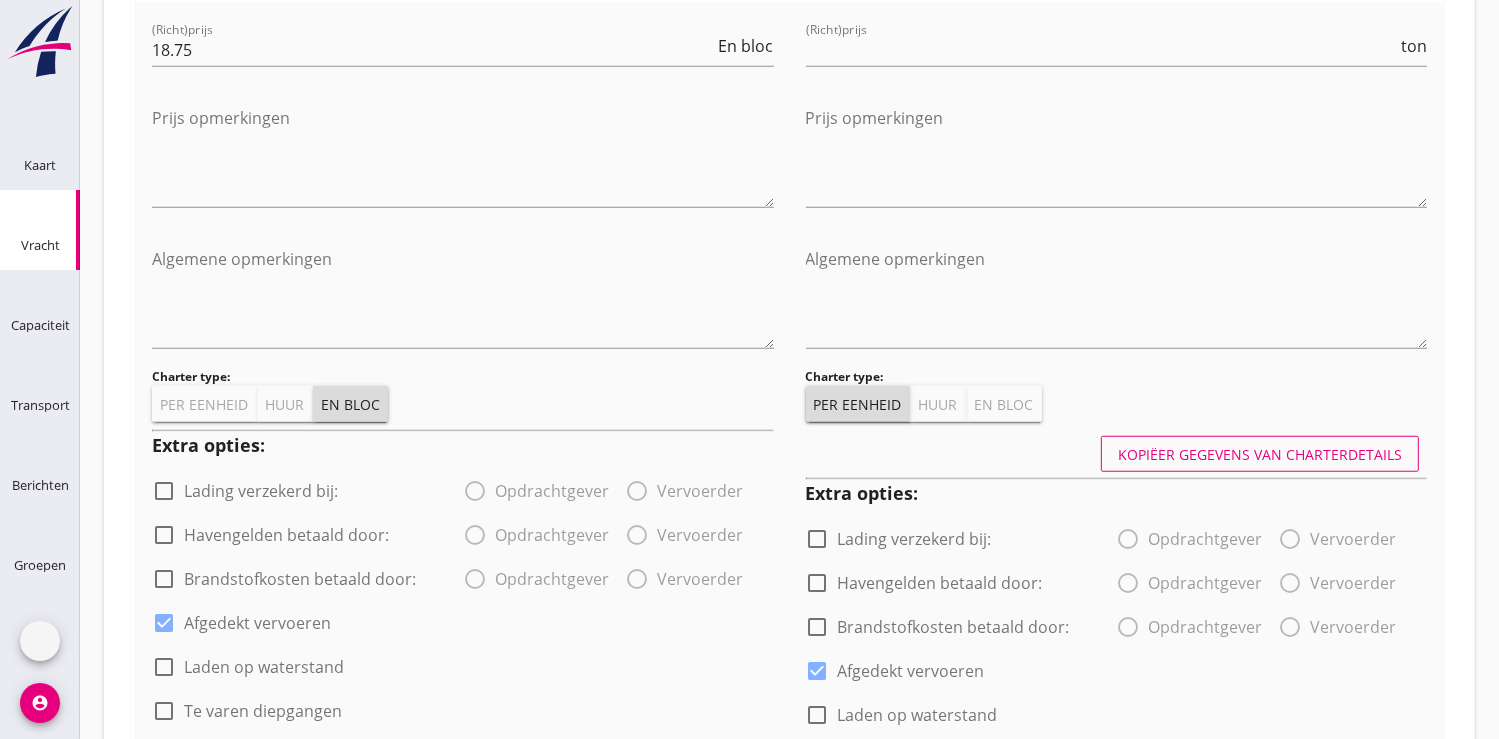 type on "[PRODUCT] ([POSTCODE])" 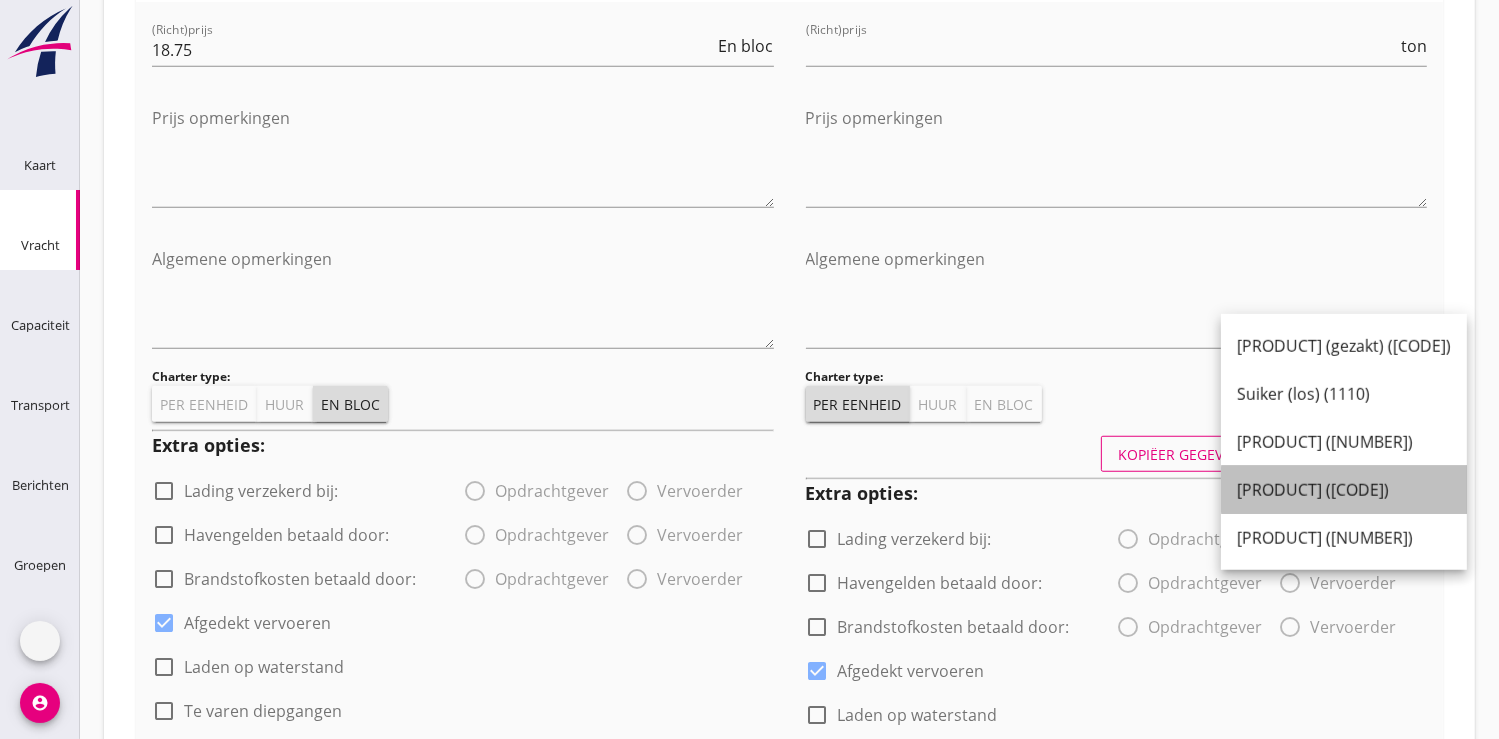 click on "[PRODUCT] ([CODE])" at bounding box center [1344, 490] 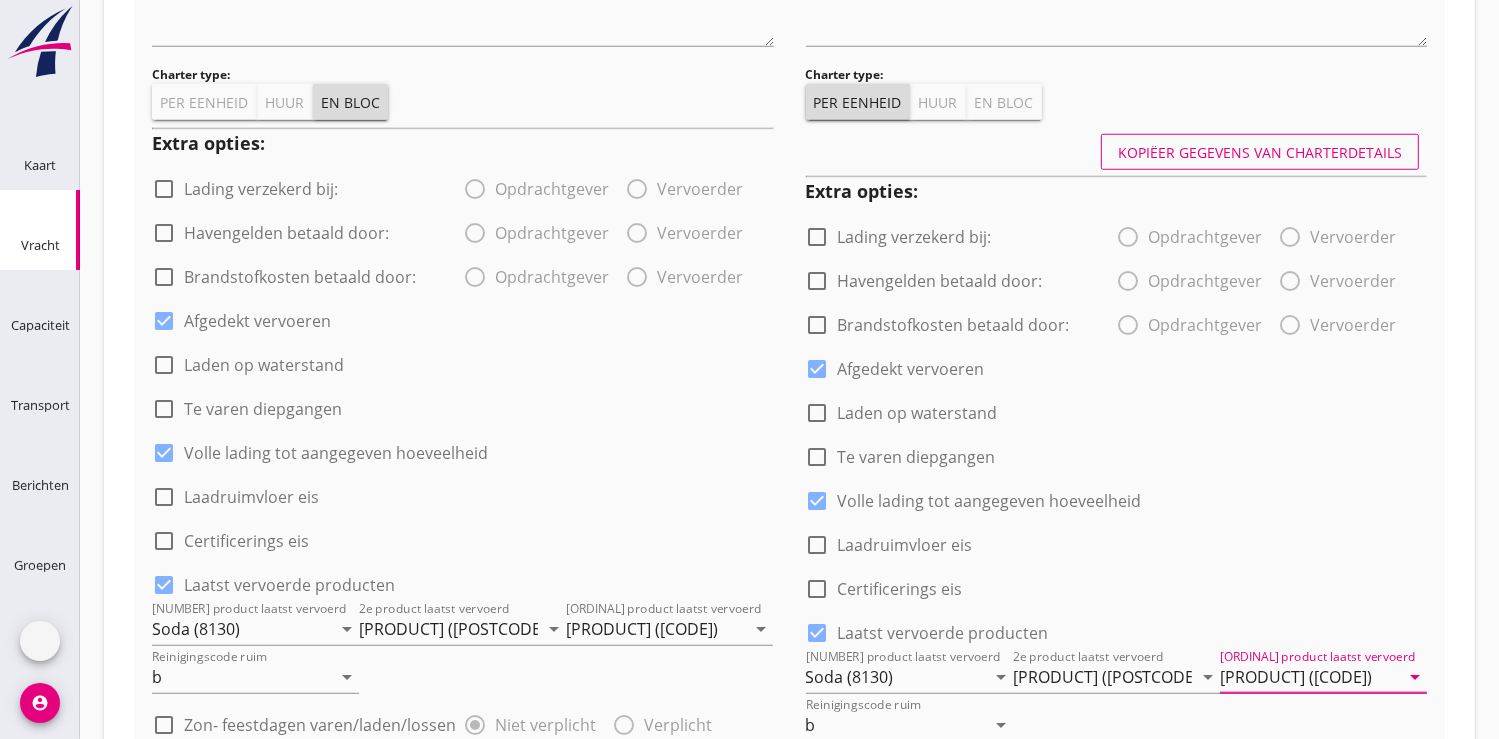 scroll, scrollTop: 1777, scrollLeft: 0, axis: vertical 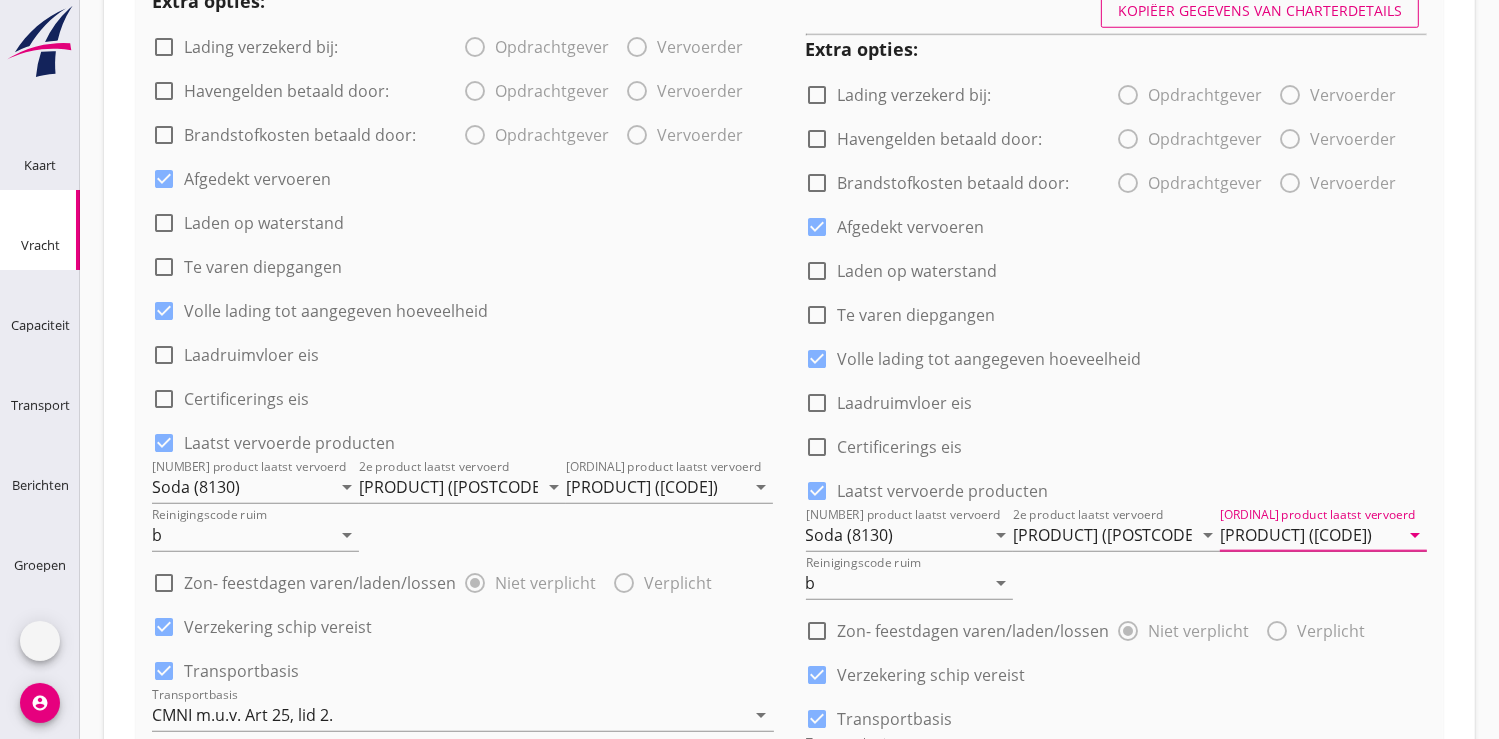 type on "[PRODUCT] ([CODE])" 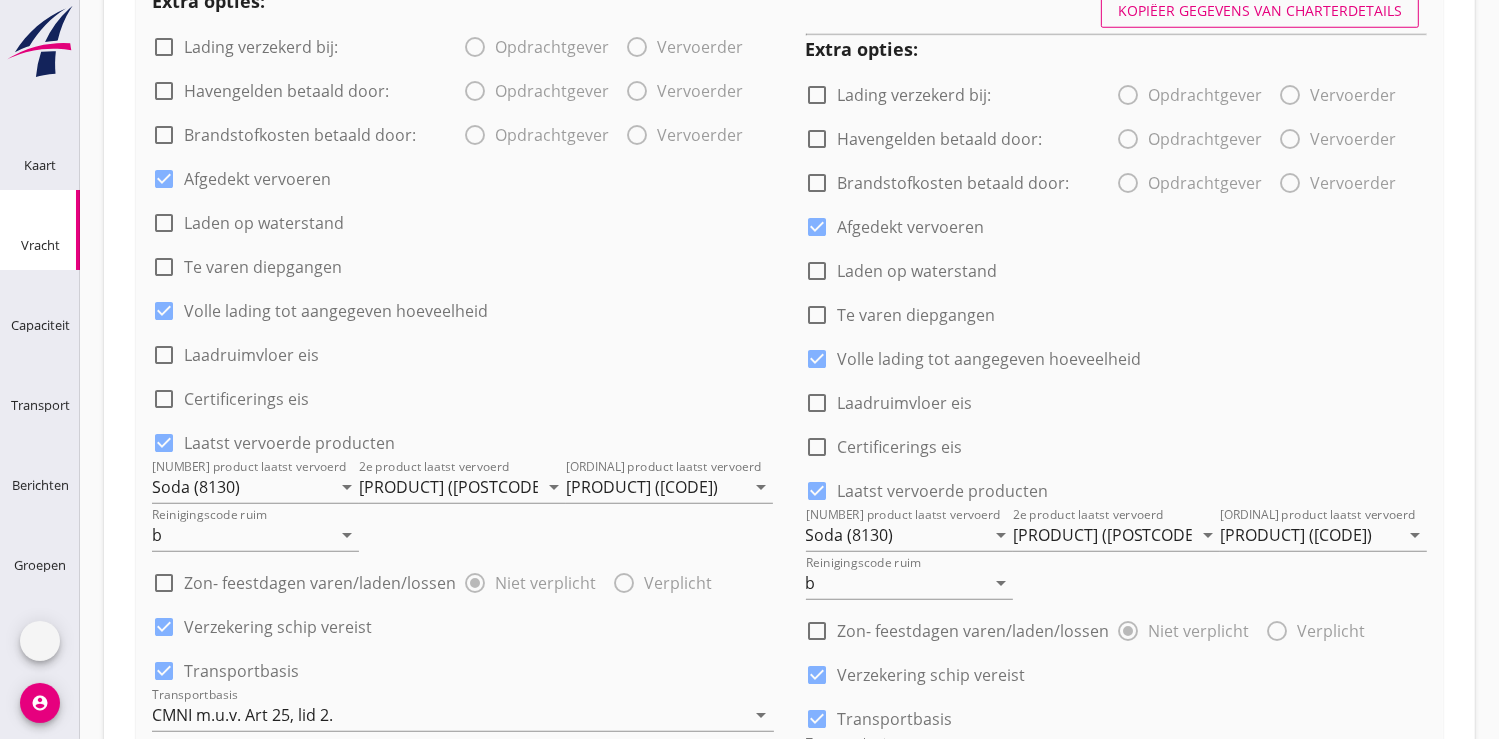 click at bounding box center (904, 875) 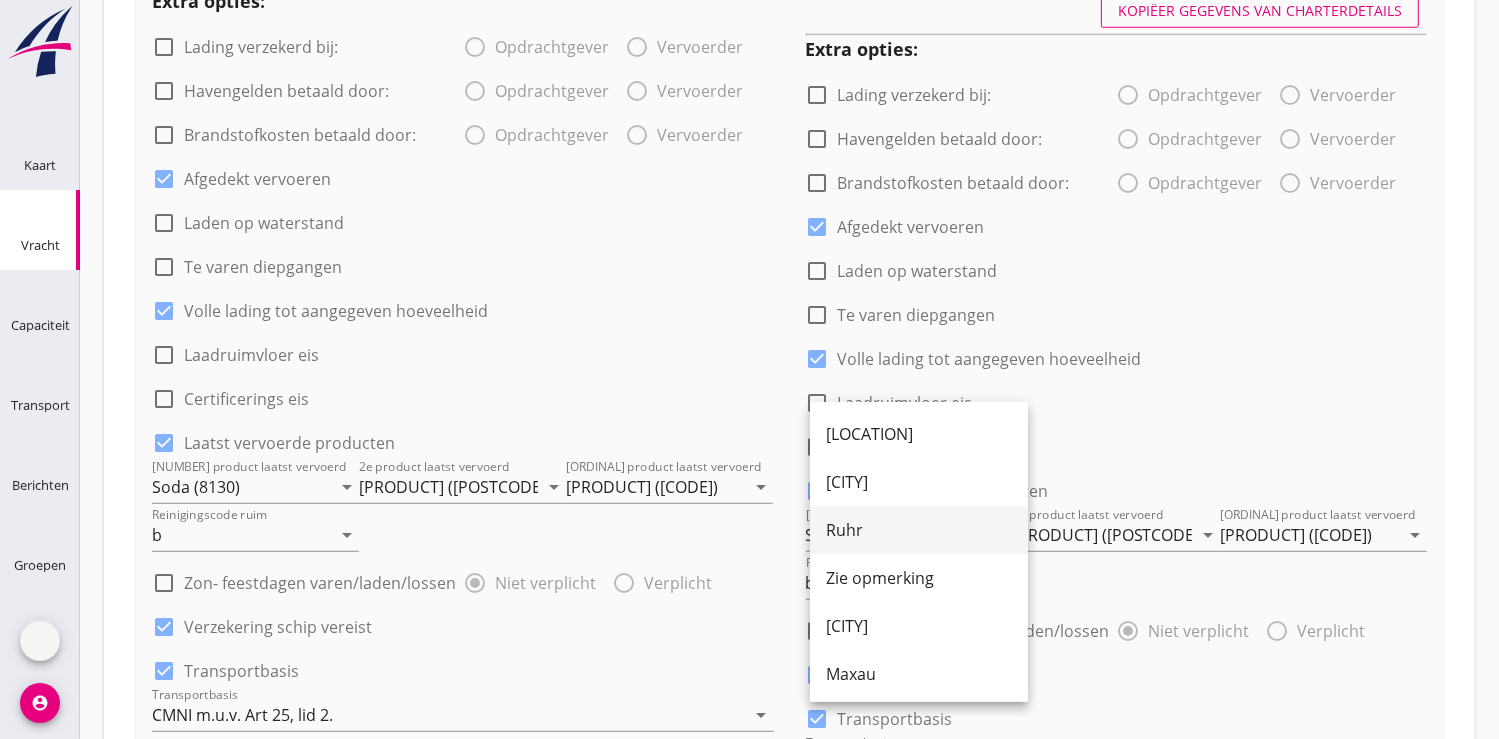 click on "Ruhr" at bounding box center (919, 530) 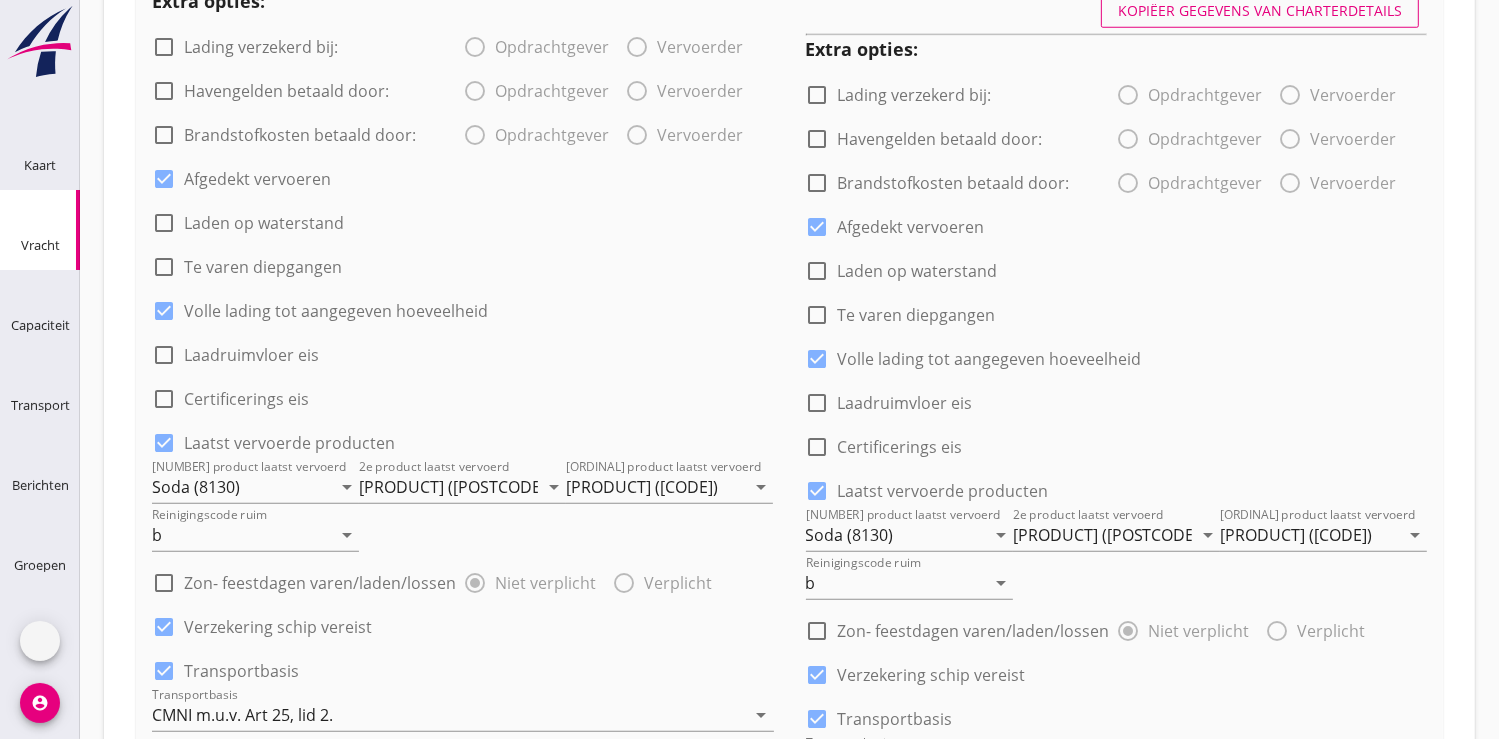 click at bounding box center [1147, 875] 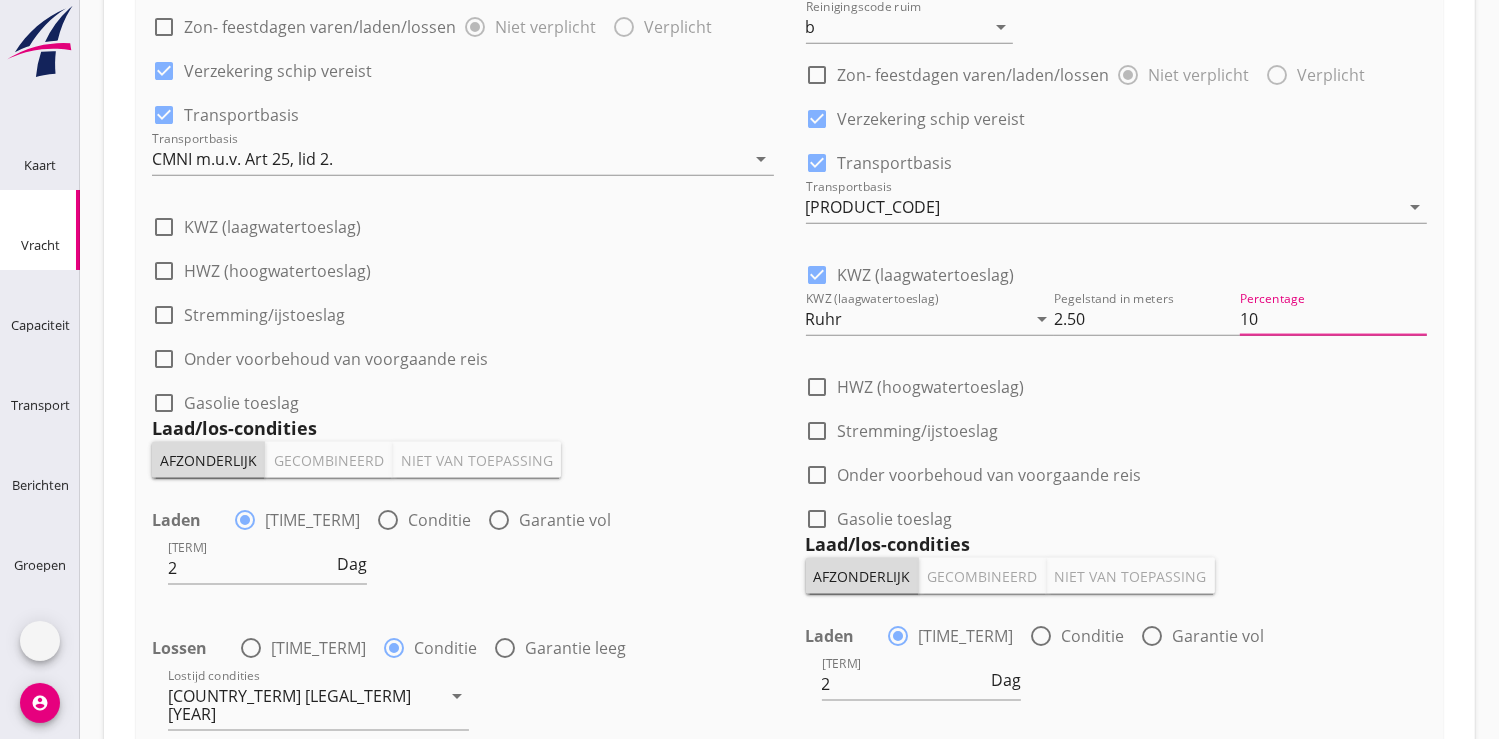 scroll, scrollTop: 2532, scrollLeft: 0, axis: vertical 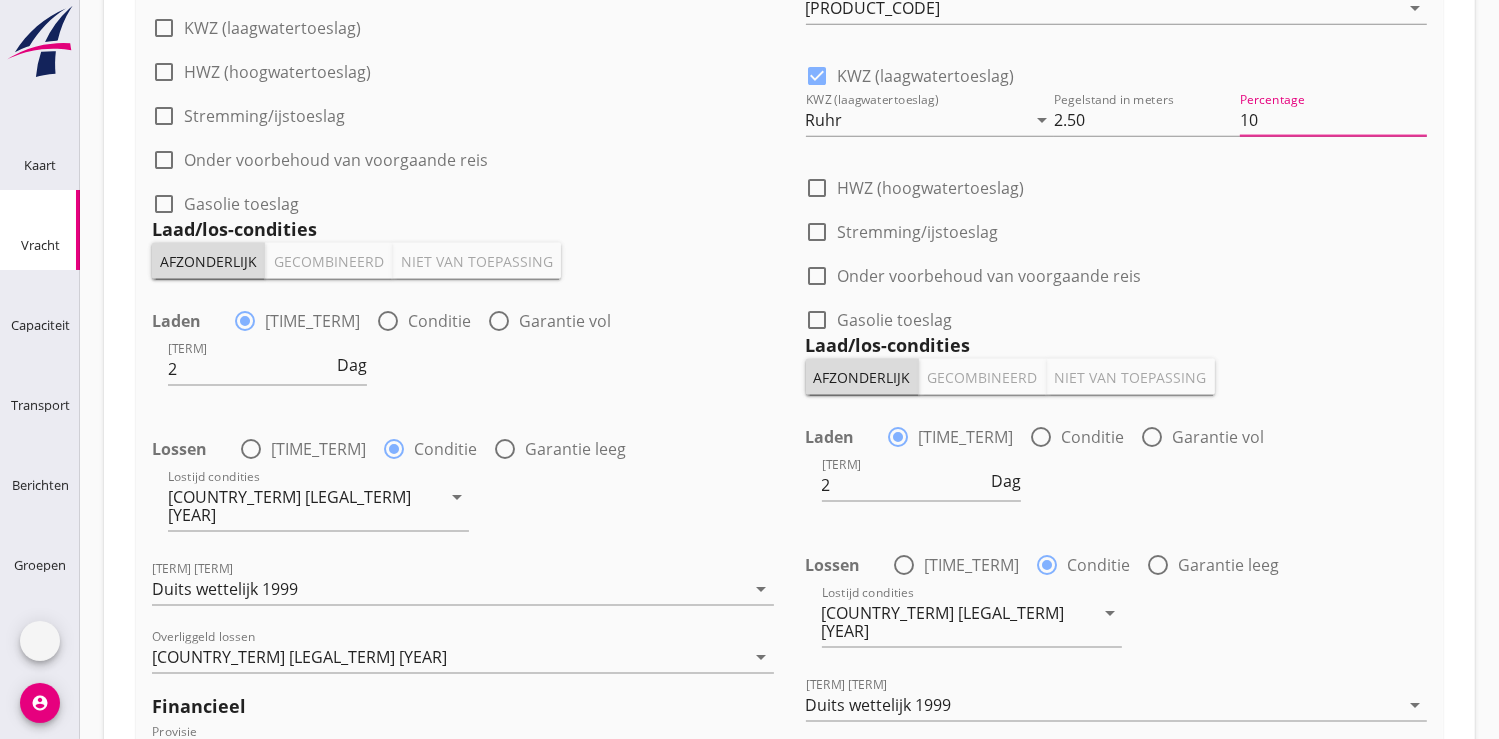 type on "10" 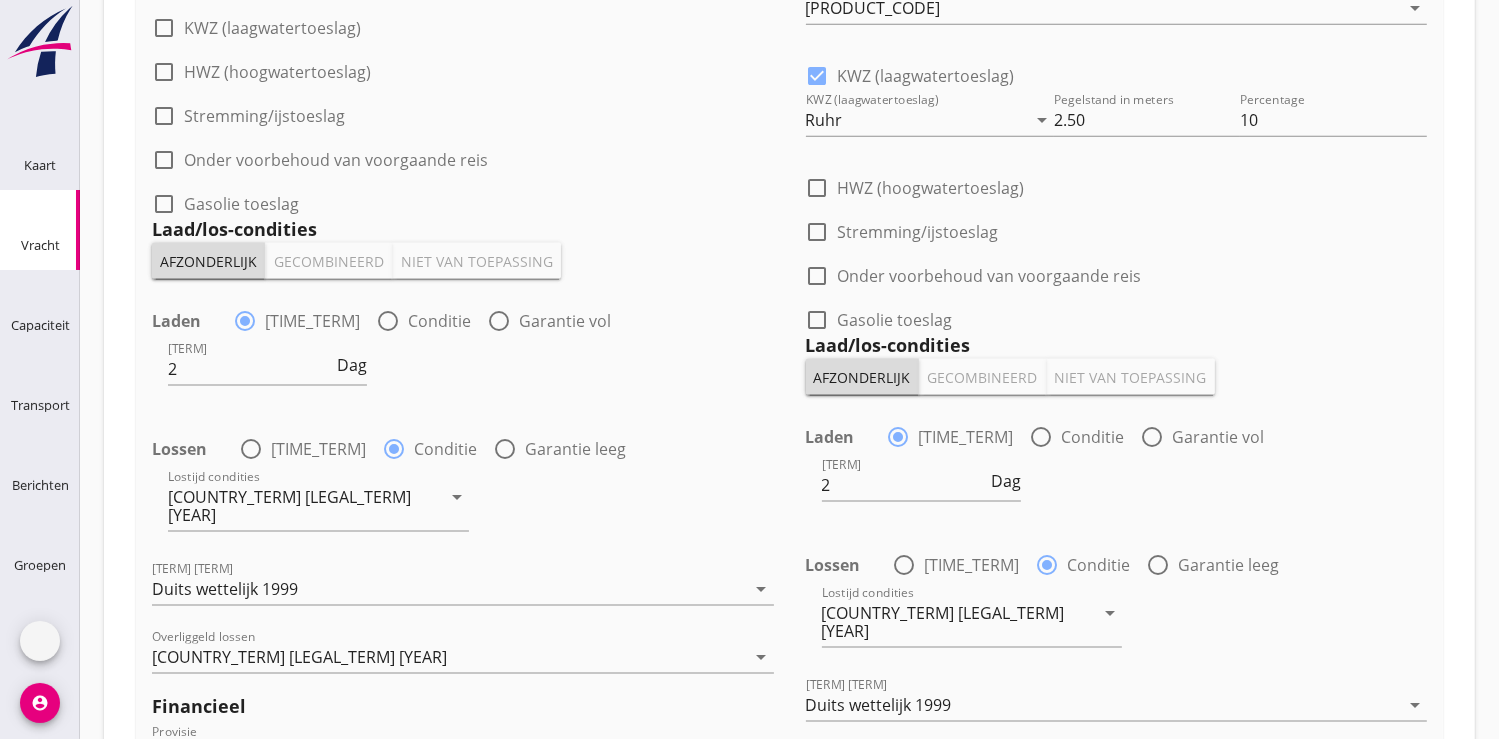 click on "Transporteur kiezen" at bounding box center [788, 1174] 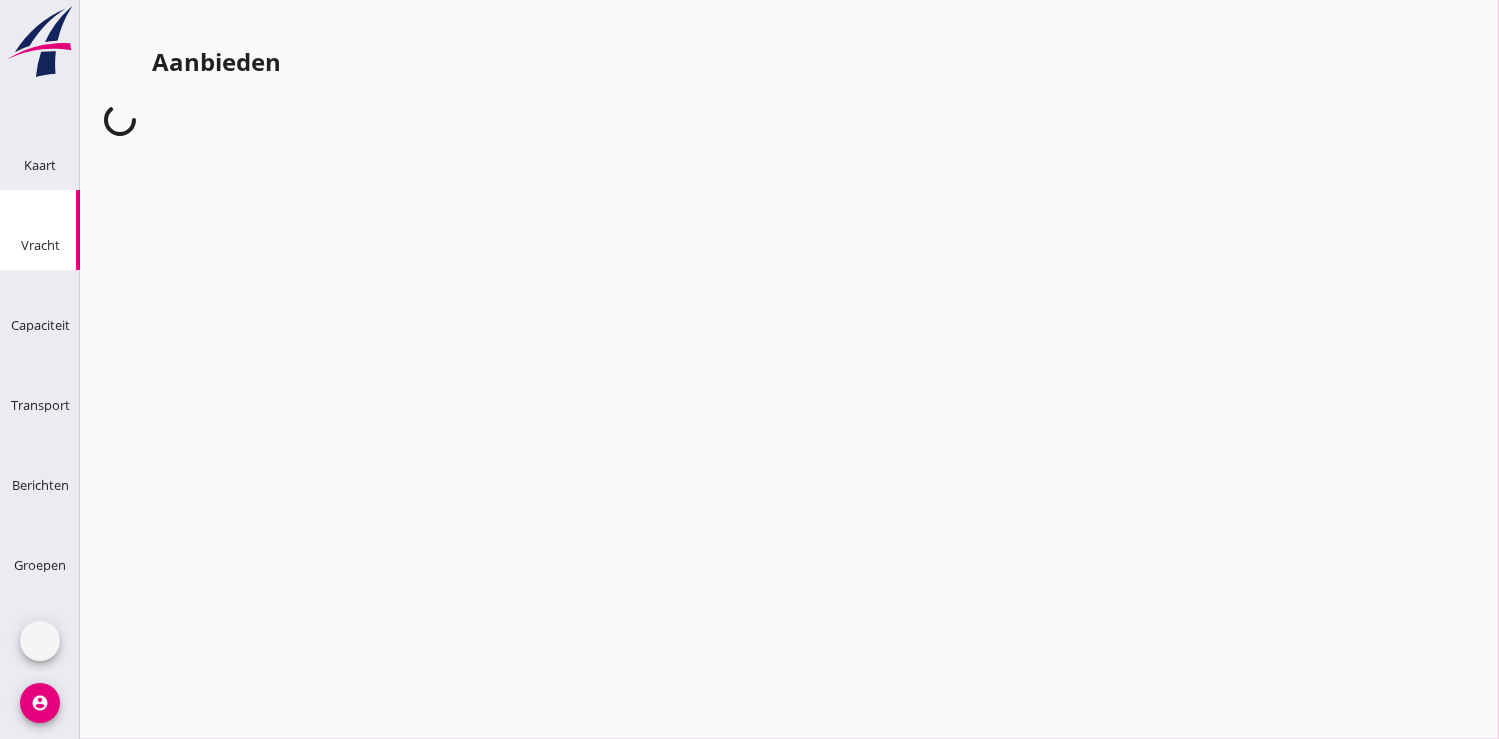 scroll, scrollTop: 0, scrollLeft: 0, axis: both 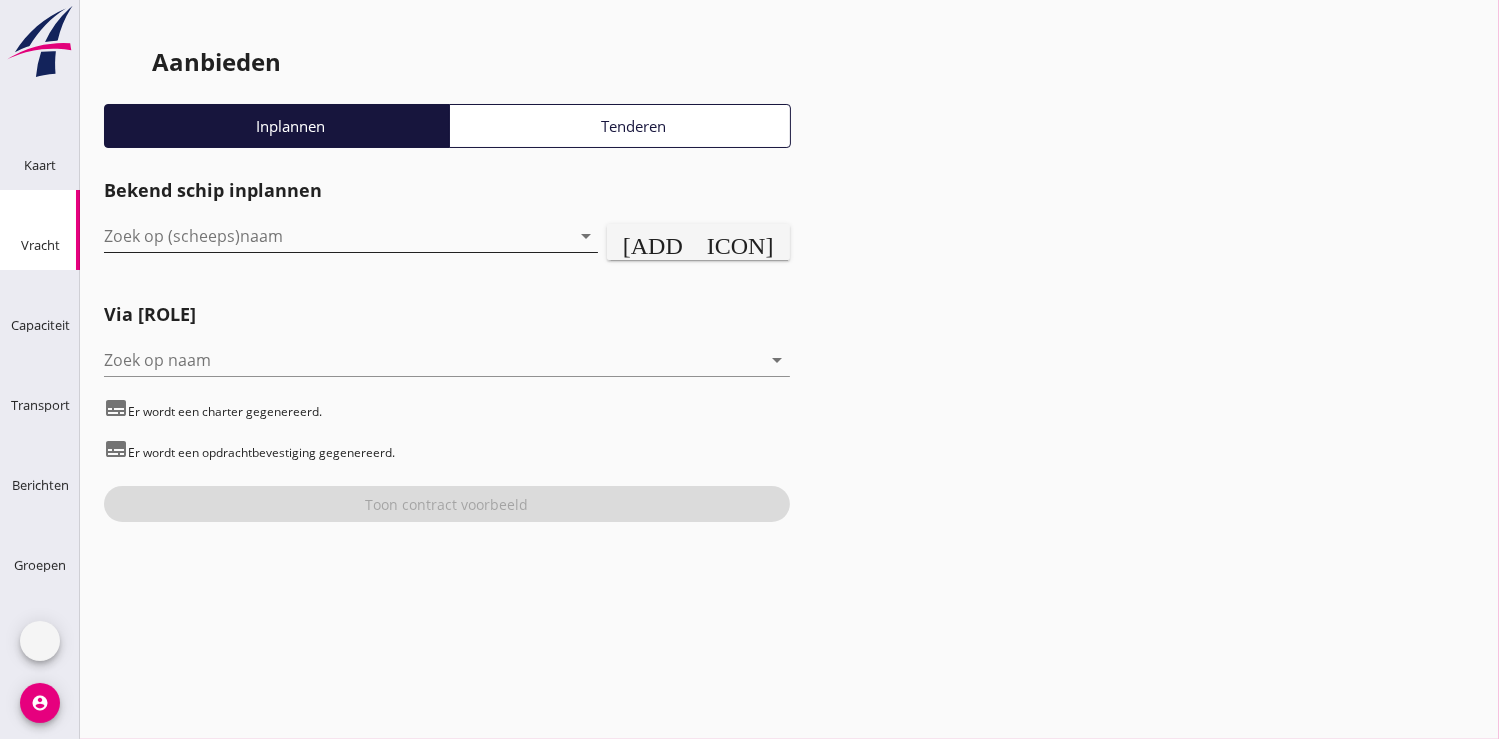 click at bounding box center (323, 236) 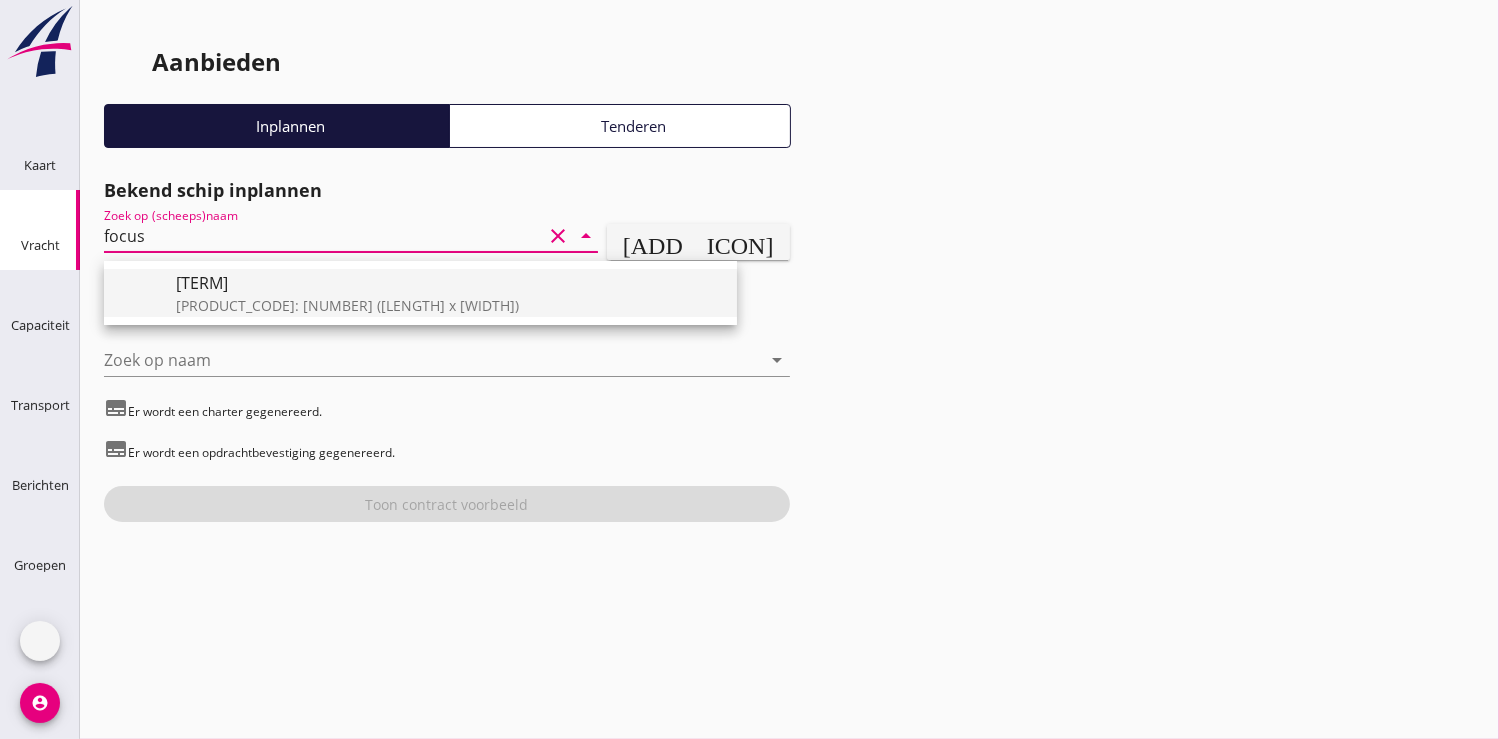 click on "[PRODUCT_CODE]: [NUMBER] ([LENGTH] x [WIDTH])" at bounding box center (448, 305) 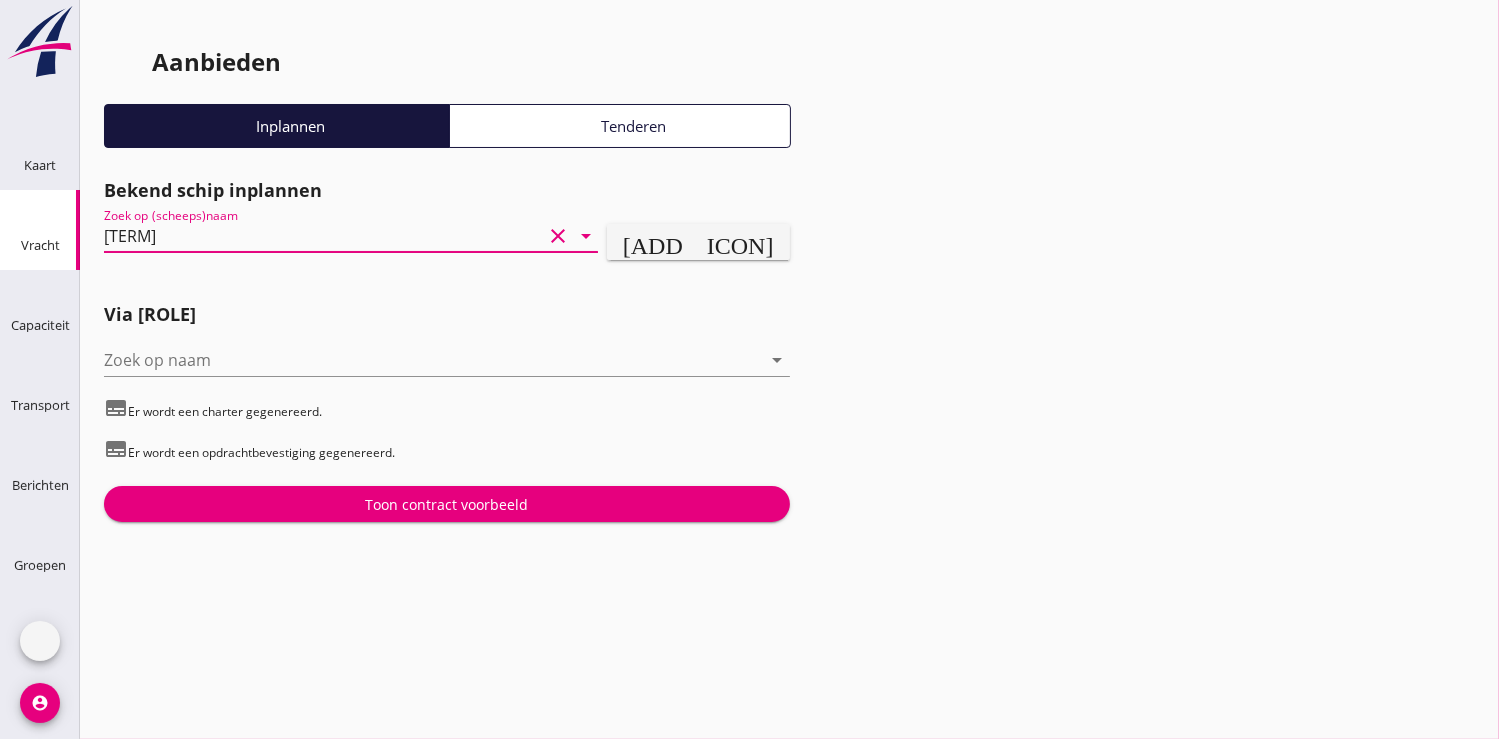 type on "[TERM]" 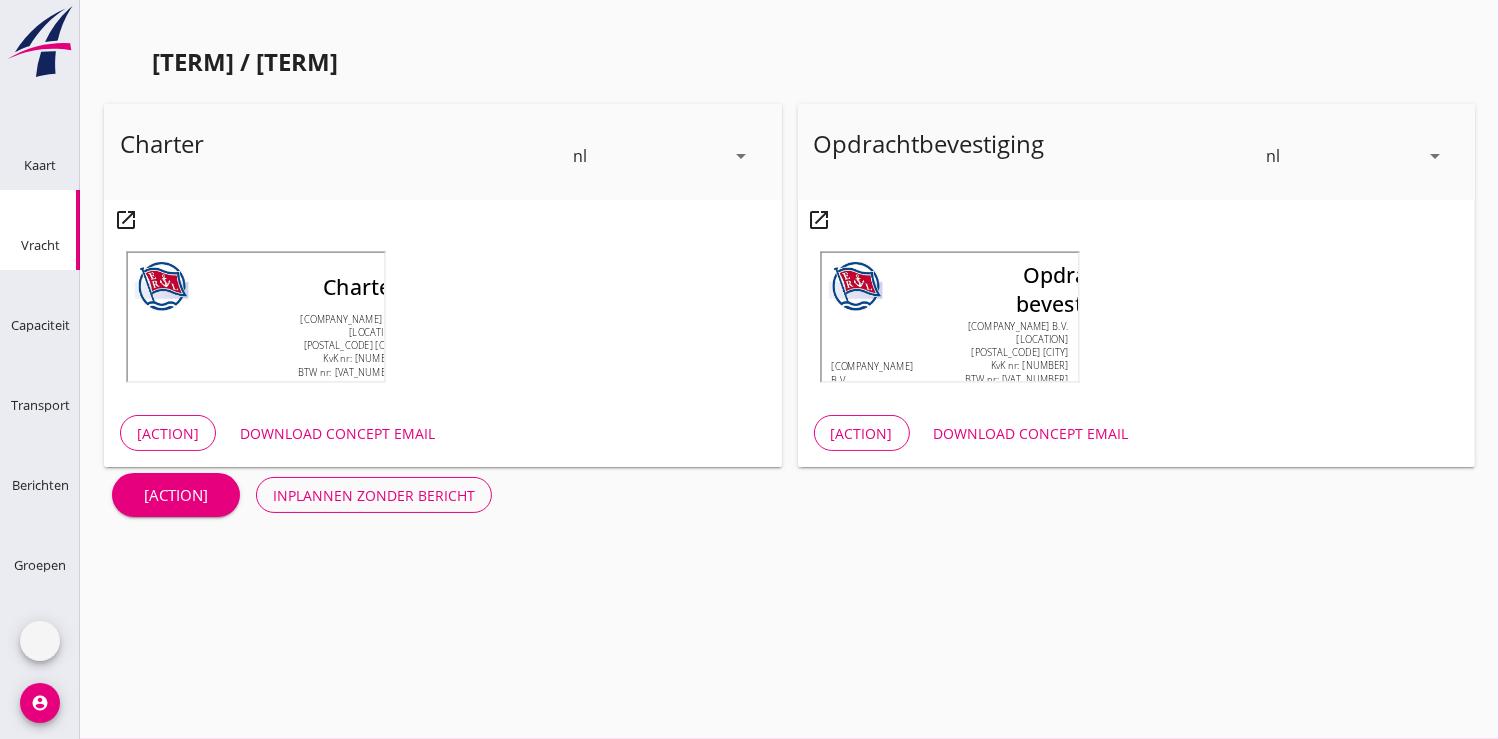 scroll, scrollTop: 576, scrollLeft: 0, axis: vertical 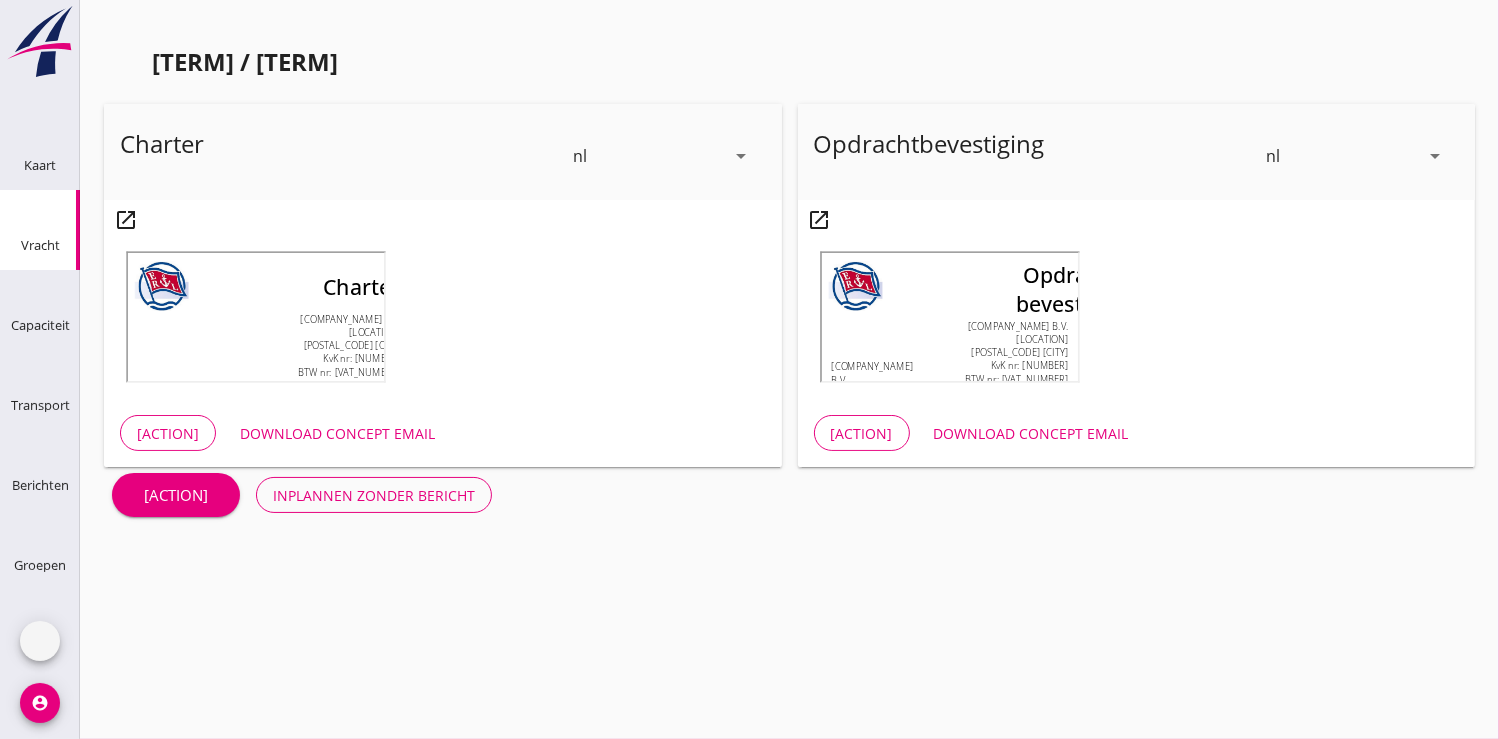 click on "Inplannen zonder bericht" at bounding box center [374, 495] 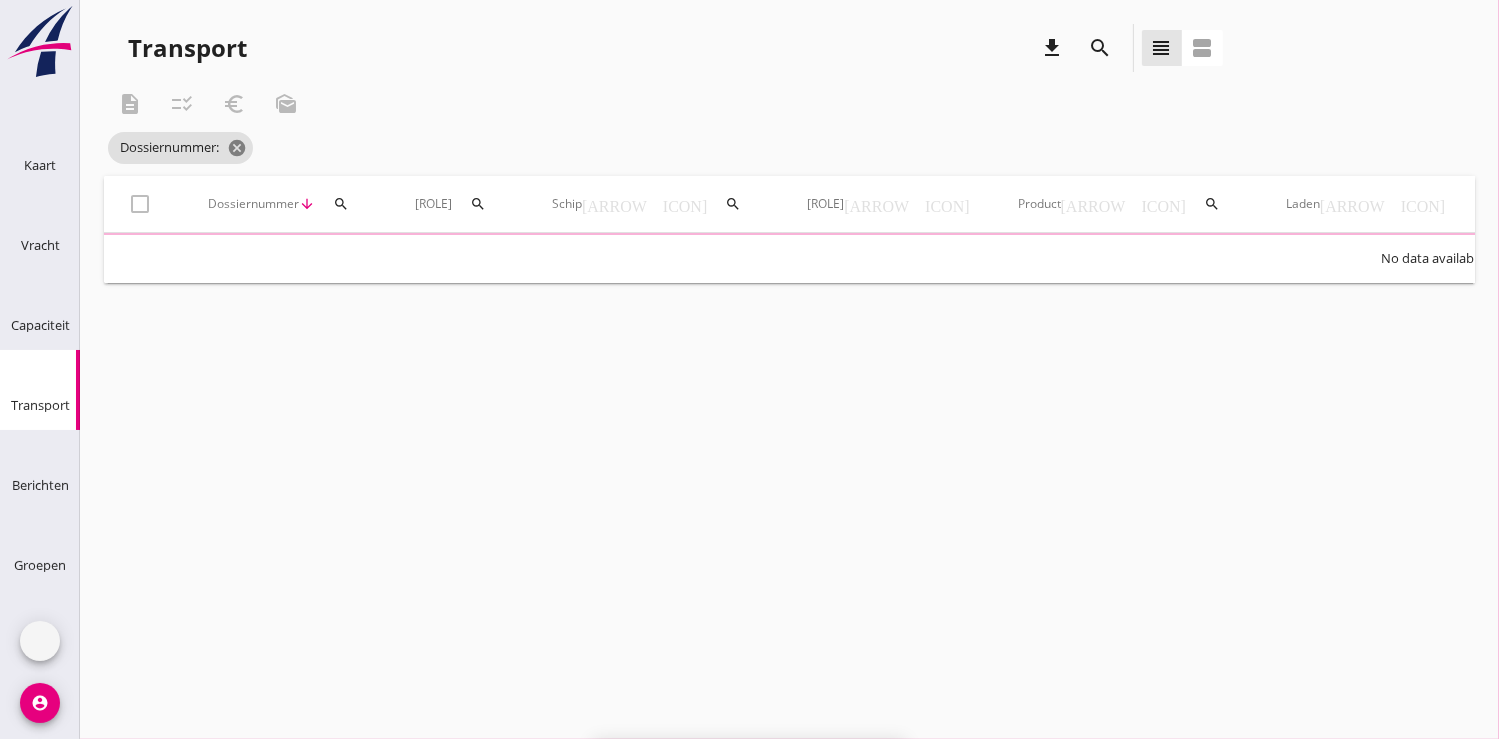 scroll, scrollTop: 0, scrollLeft: 0, axis: both 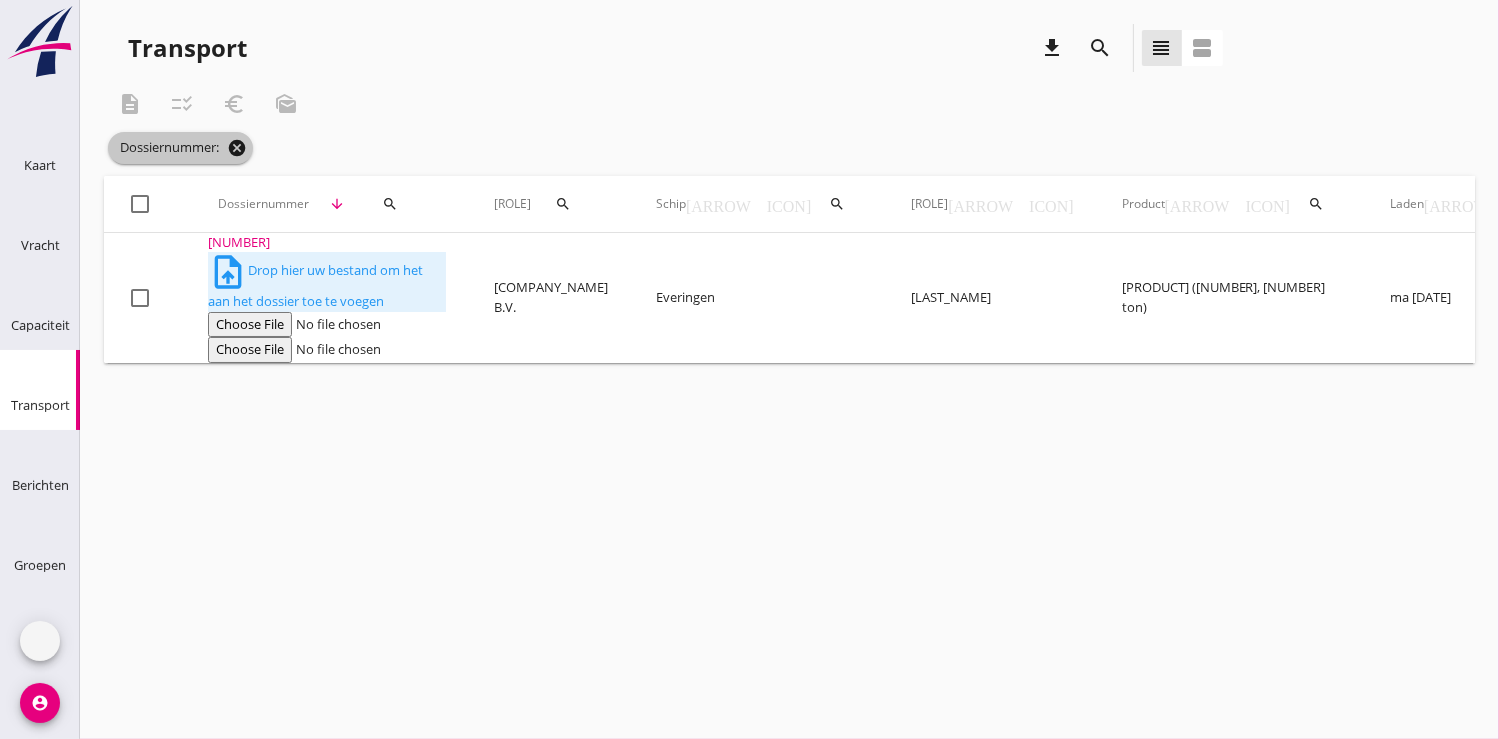 click on "cancel" at bounding box center [237, 148] 